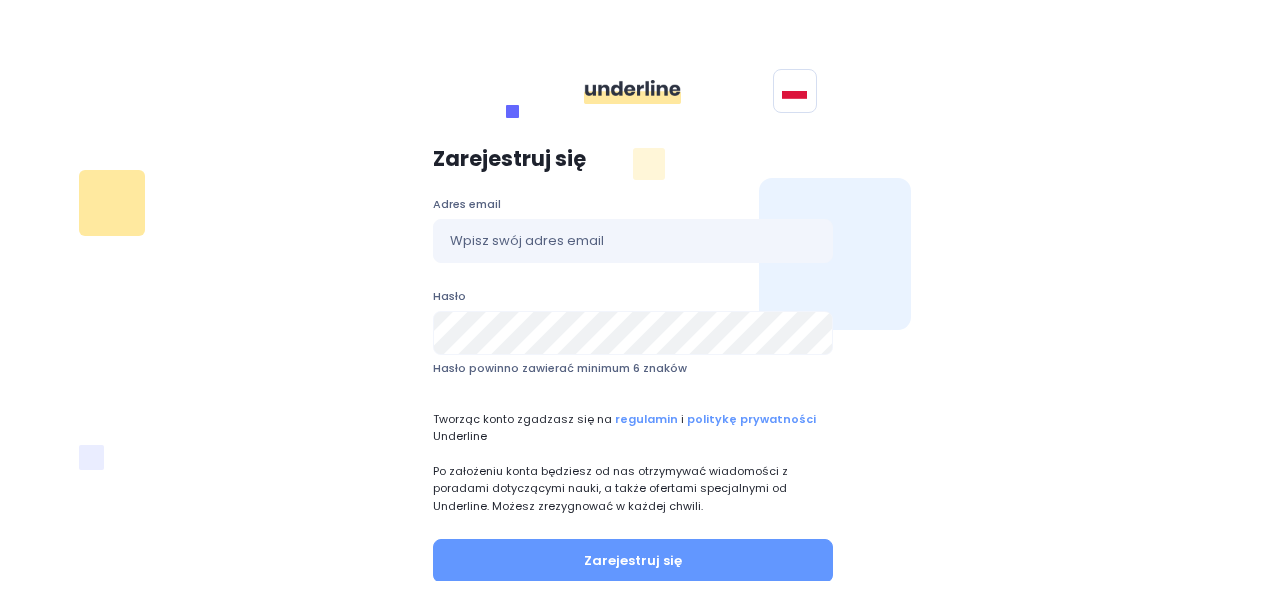 scroll, scrollTop: 0, scrollLeft: 0, axis: both 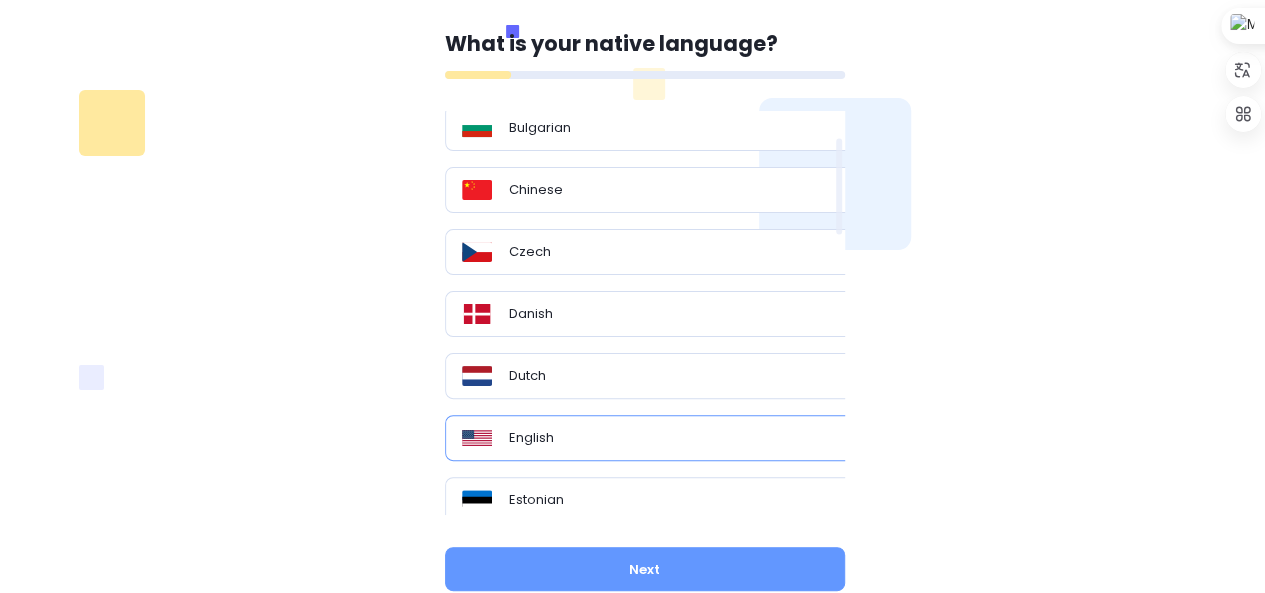 click on "English" at bounding box center [653, 438] 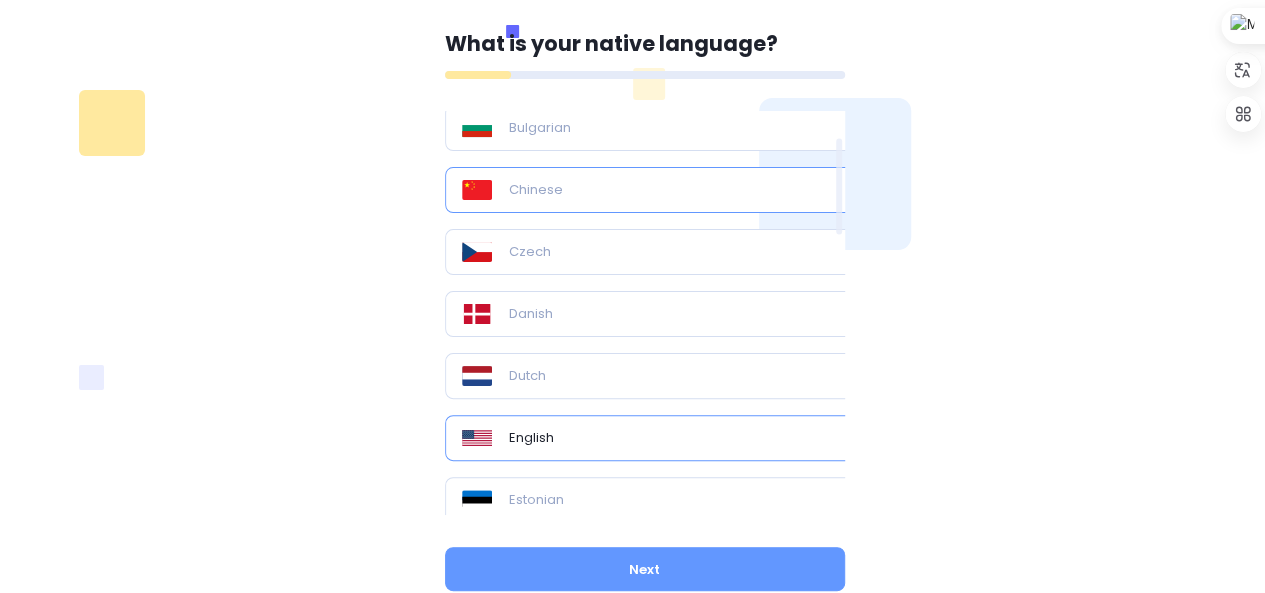 click on "Chinese" at bounding box center [653, 190] 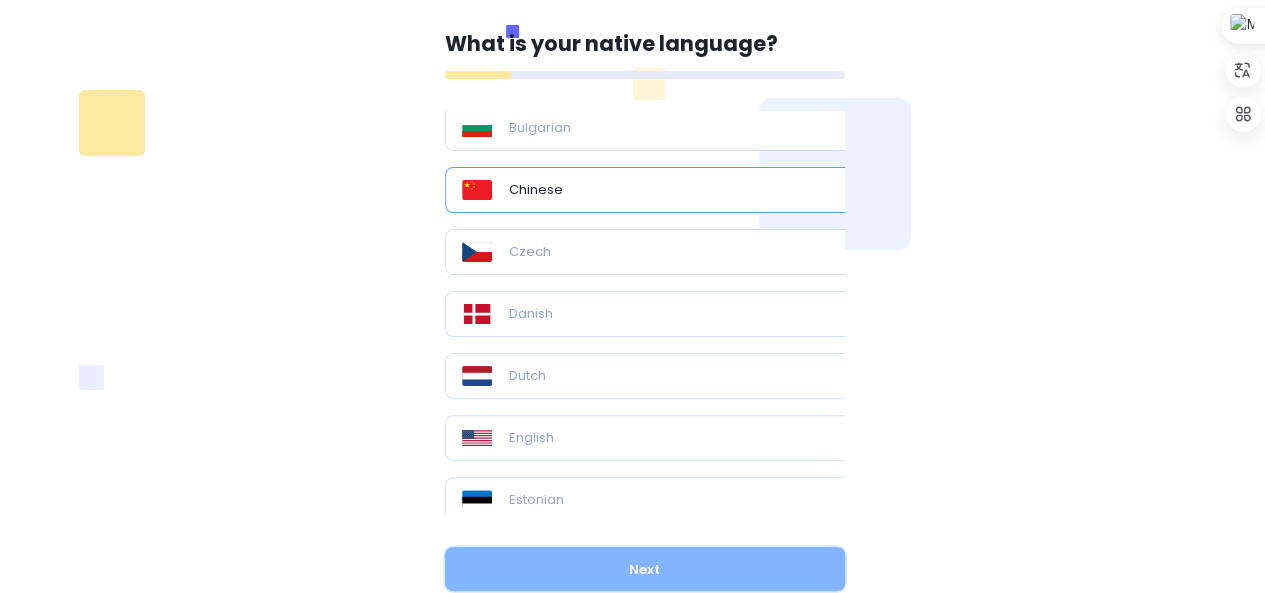 click on "Next" at bounding box center [645, 569] 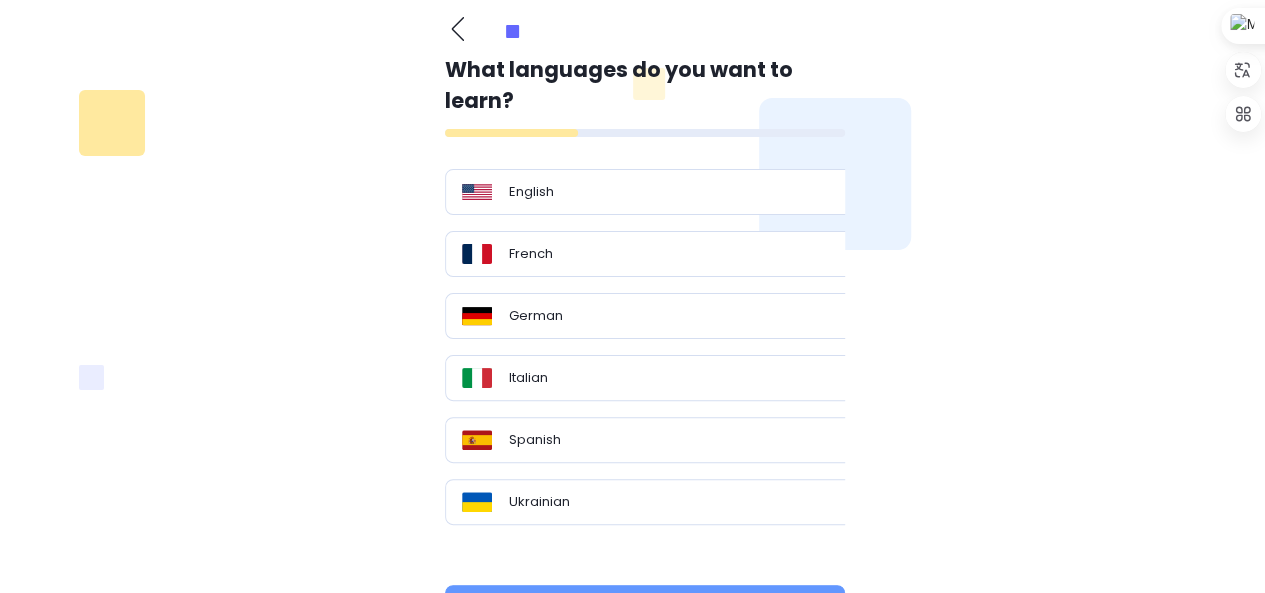 scroll, scrollTop: 106, scrollLeft: 0, axis: vertical 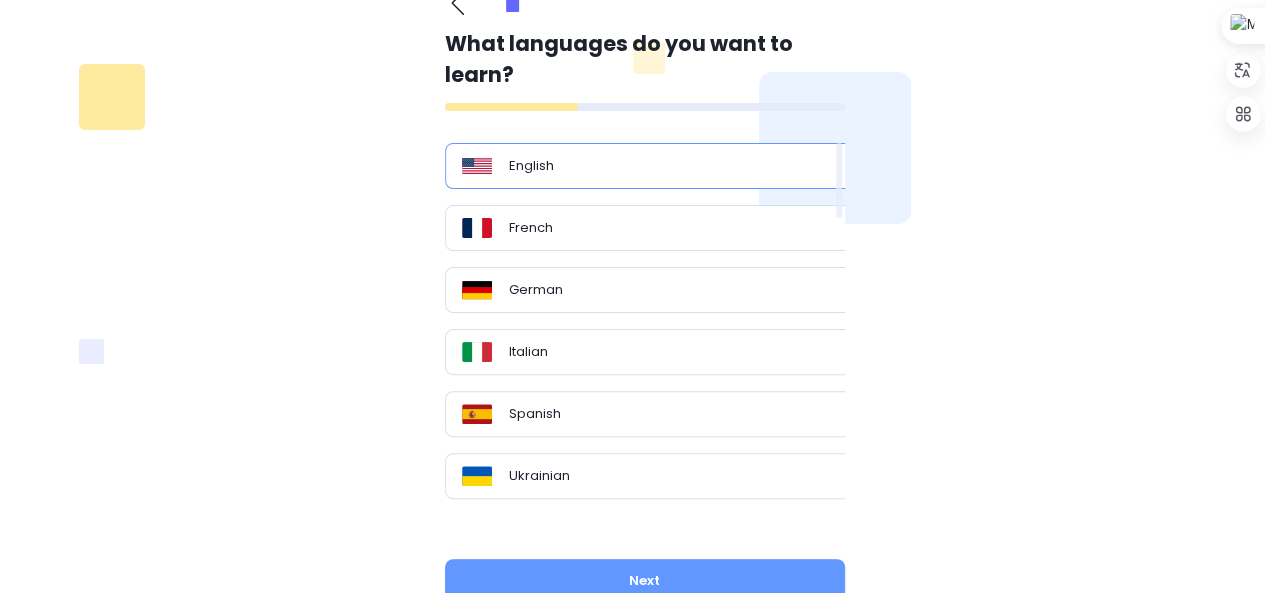 click on "English" at bounding box center [653, 166] 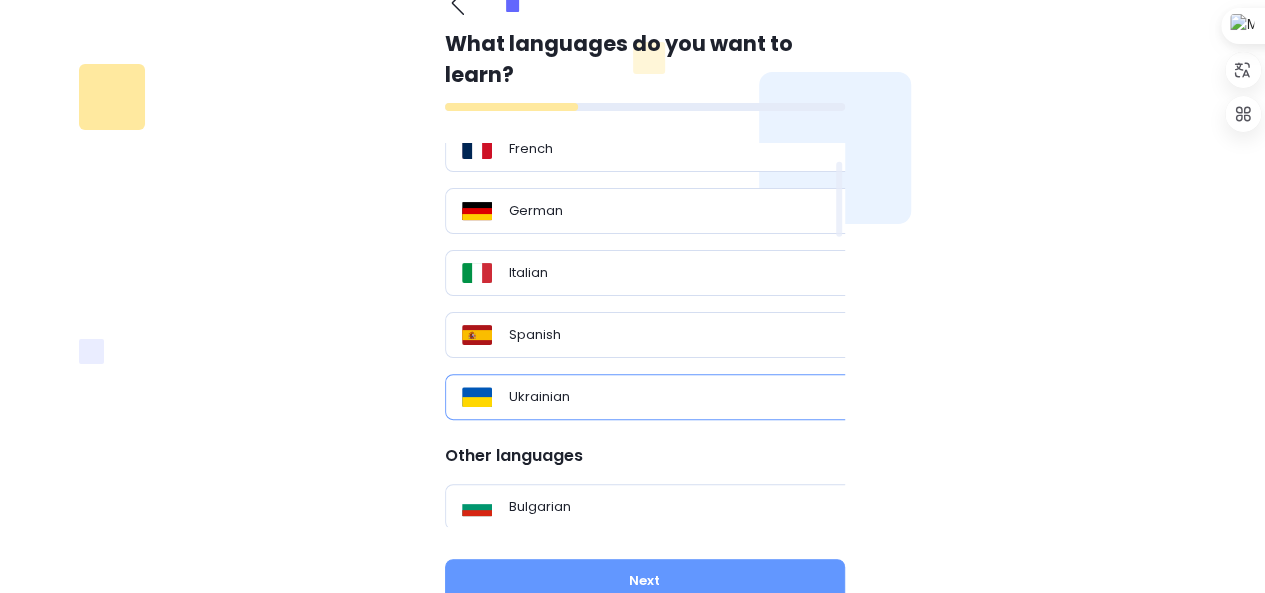 scroll, scrollTop: 104, scrollLeft: 0, axis: vertical 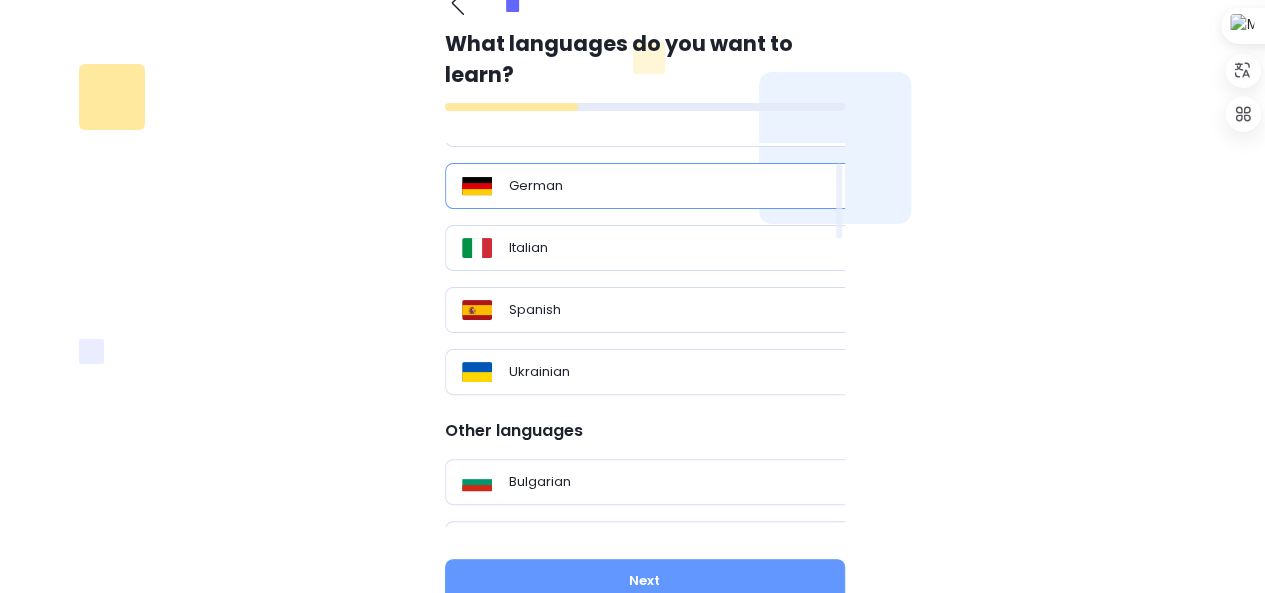 click on "German" at bounding box center (653, 186) 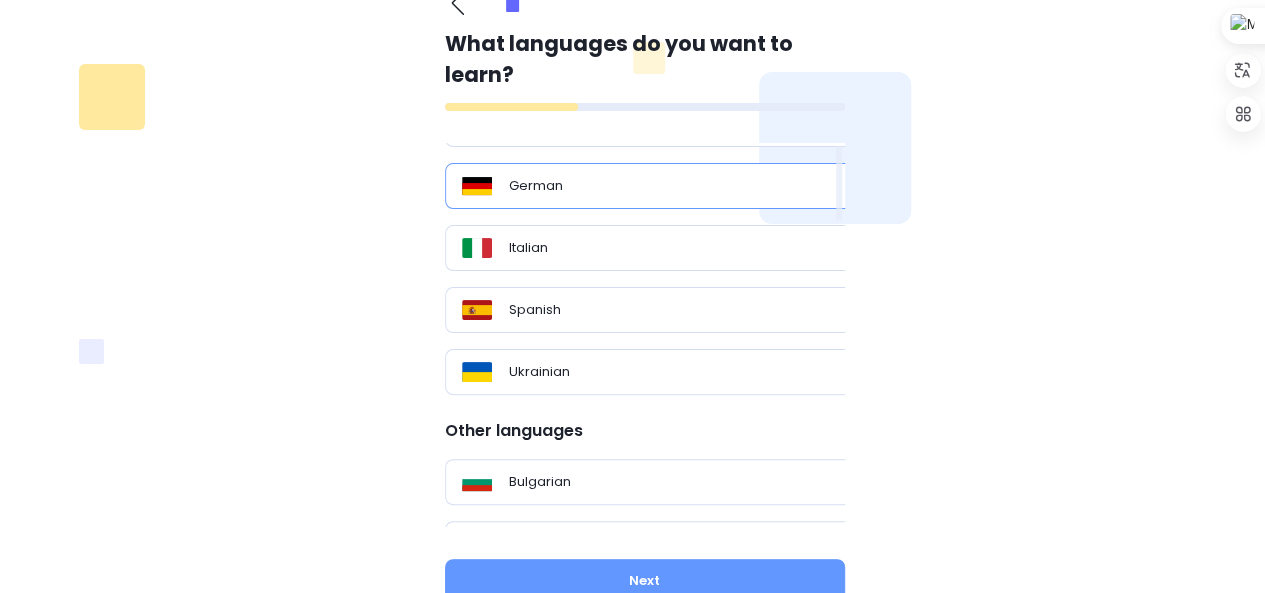 scroll, scrollTop: 0, scrollLeft: 0, axis: both 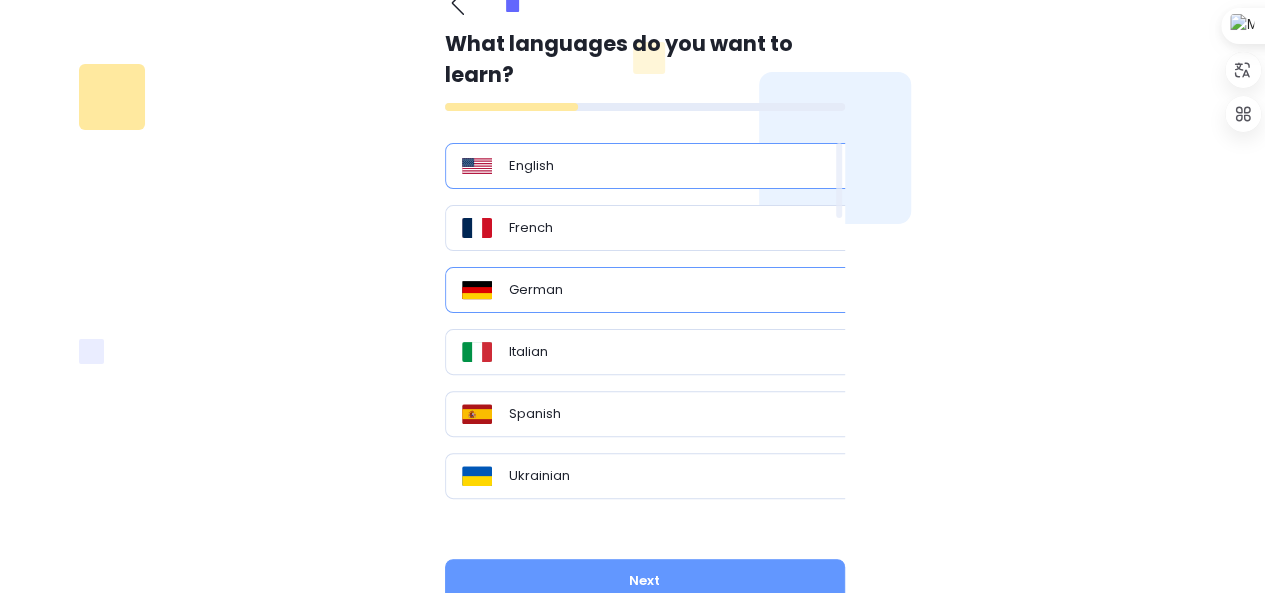 click on "German" at bounding box center [653, 290] 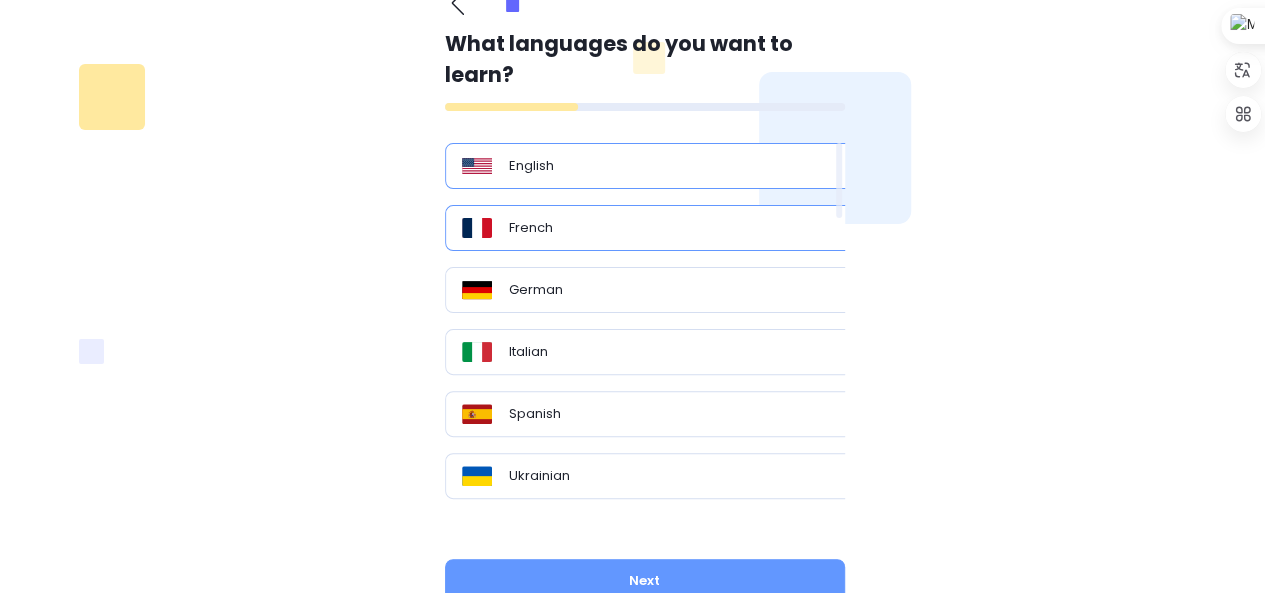click on "French" at bounding box center [653, 228] 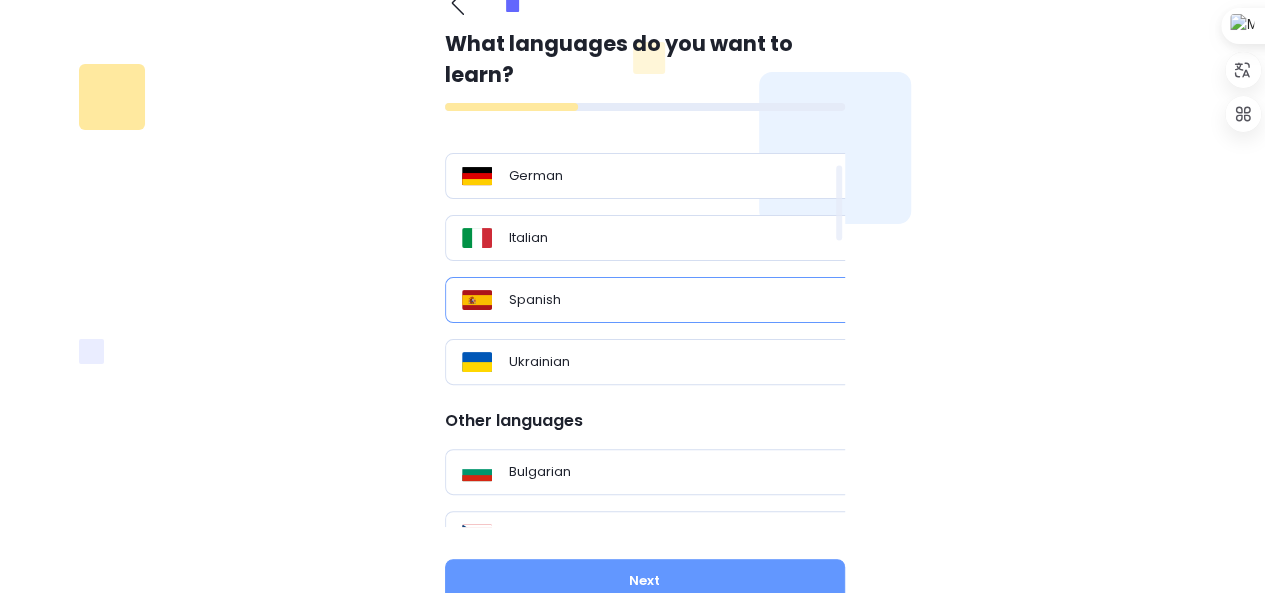 click on "Spanish" at bounding box center (653, 300) 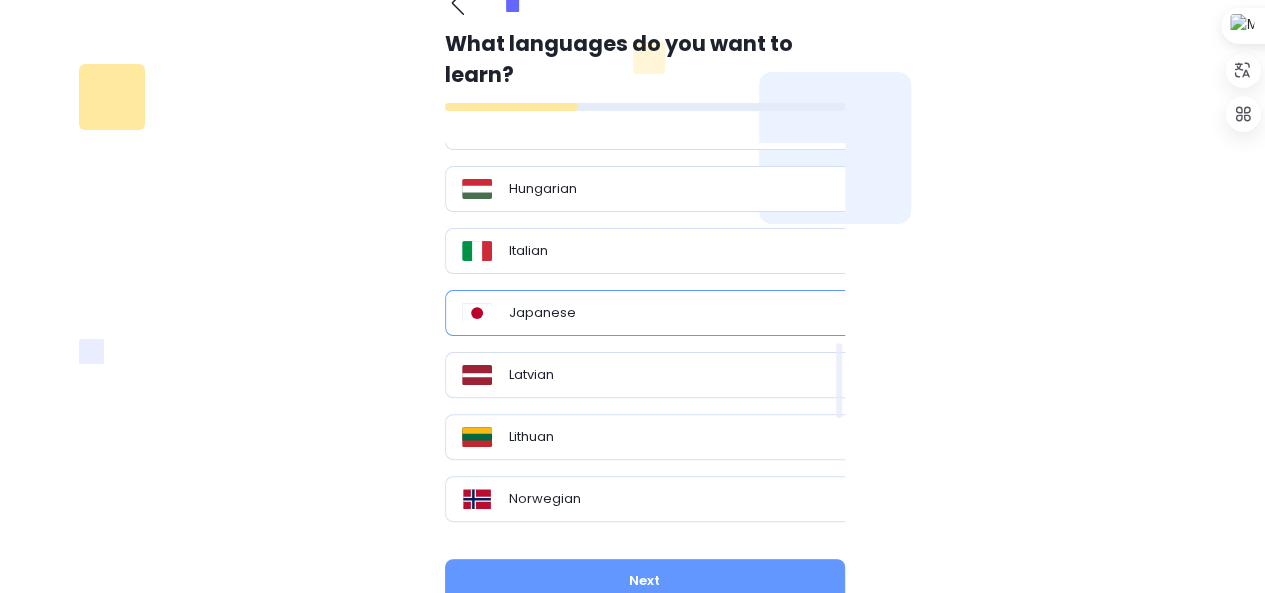 click on "Japanese" at bounding box center (542, 313) 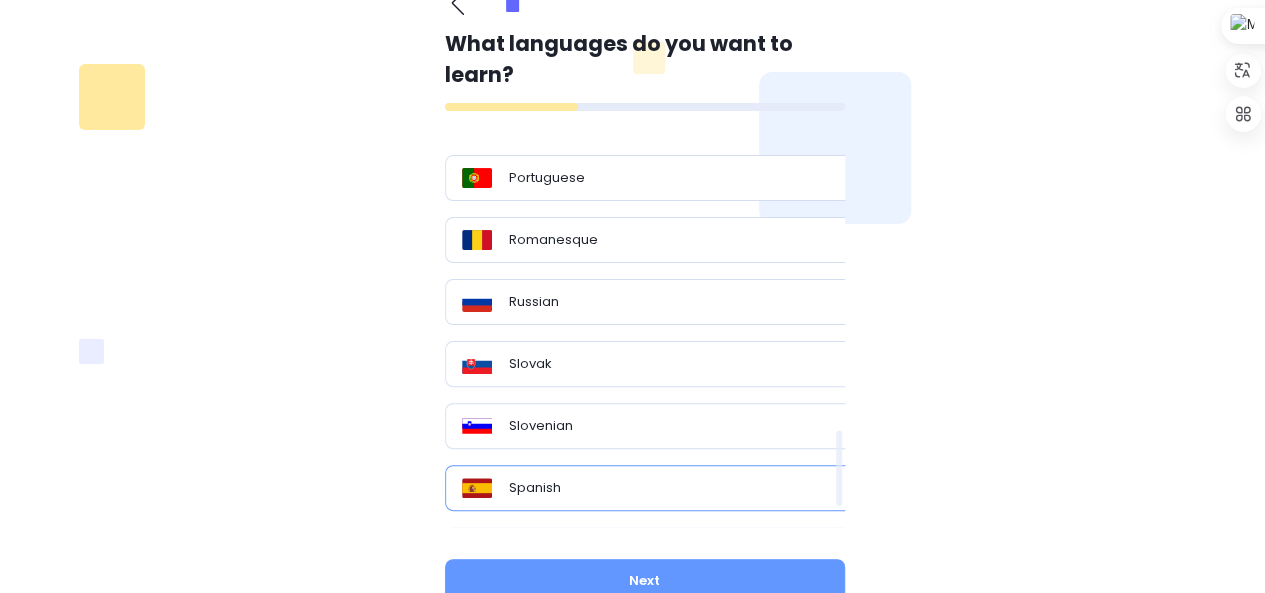 scroll, scrollTop: 1565, scrollLeft: 0, axis: vertical 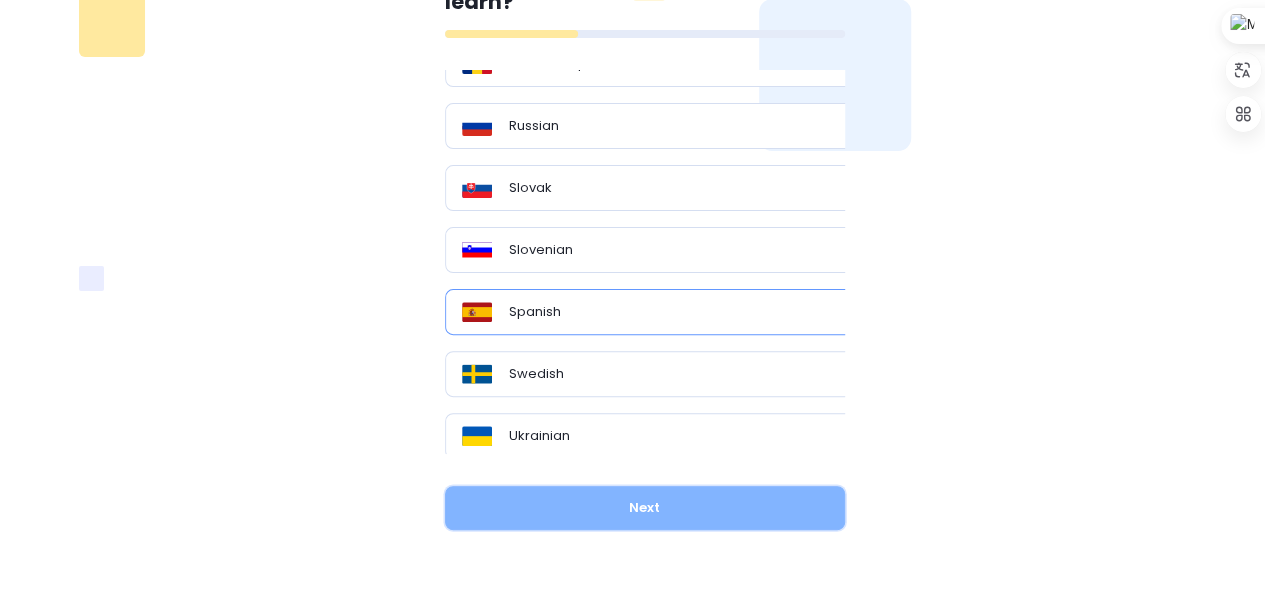 click on "Next" at bounding box center [645, 508] 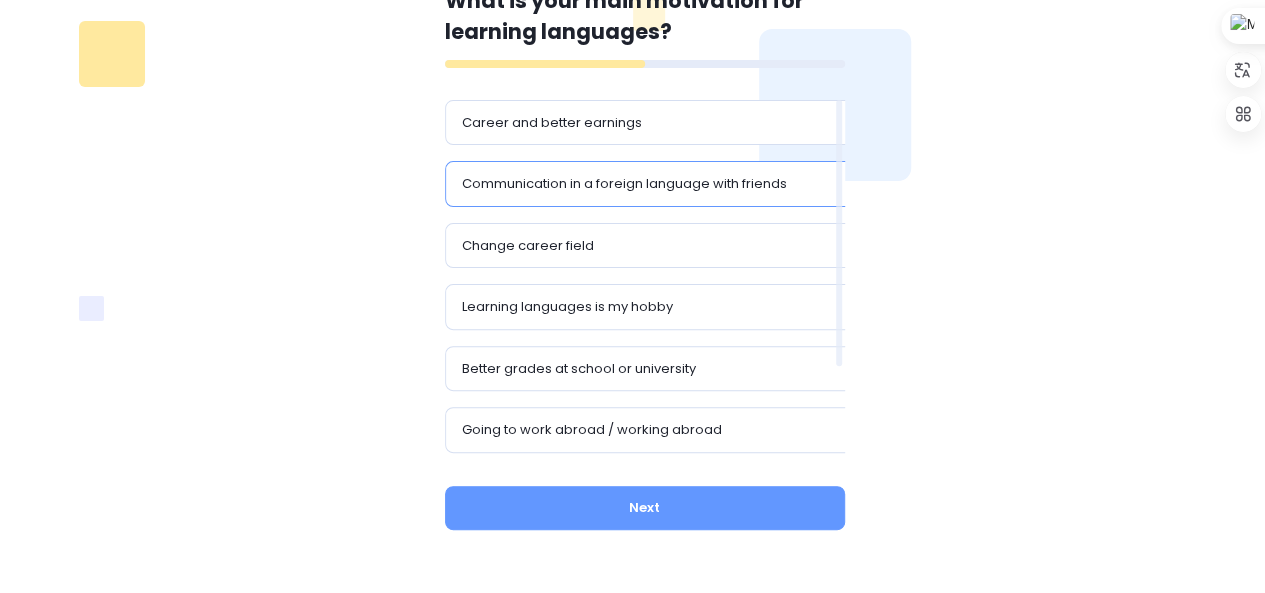 scroll, scrollTop: 125, scrollLeft: 0, axis: vertical 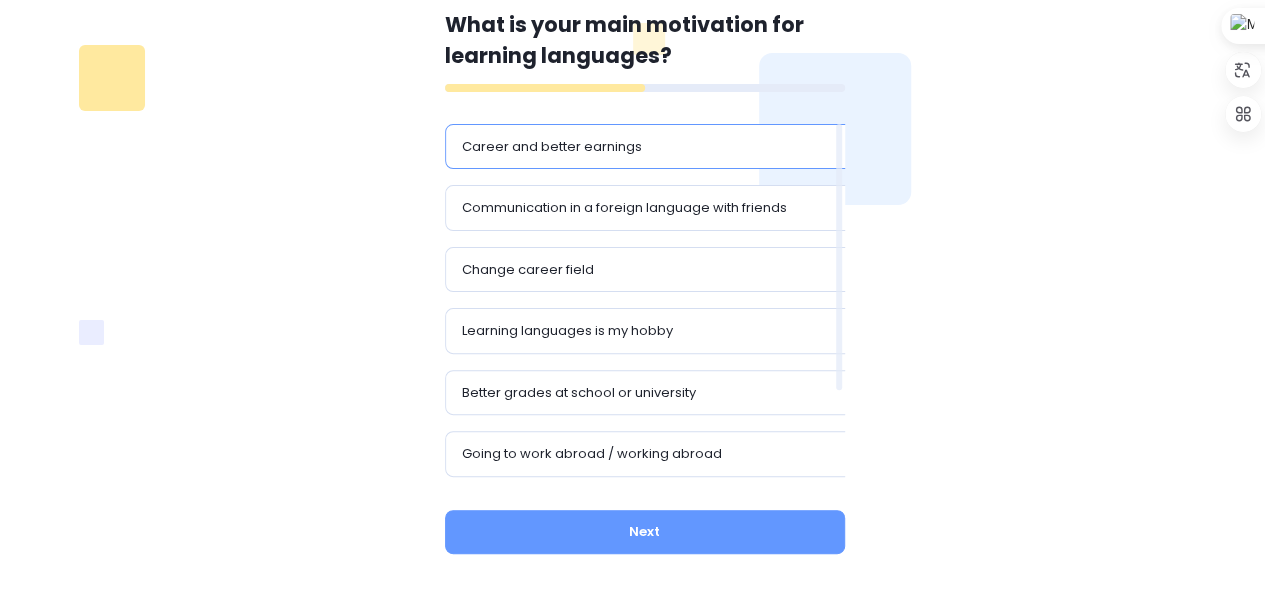 click on "Career and better earnings" at bounding box center (653, 147) 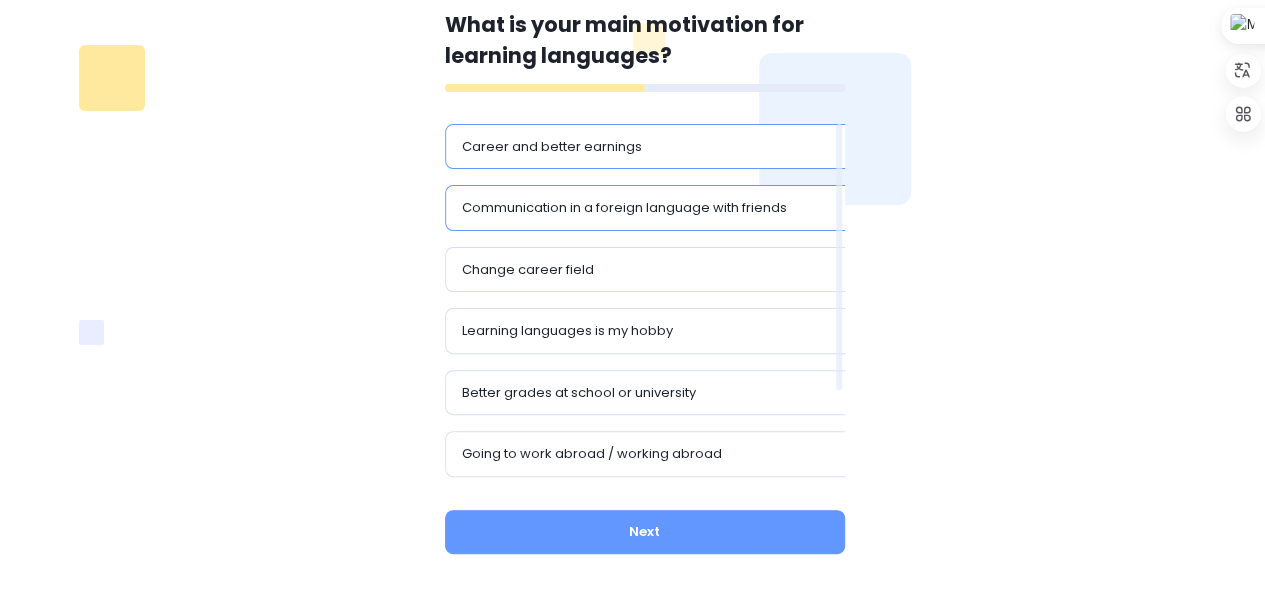 drag, startPoint x: 566, startPoint y: 199, endPoint x: 566, endPoint y: 243, distance: 44 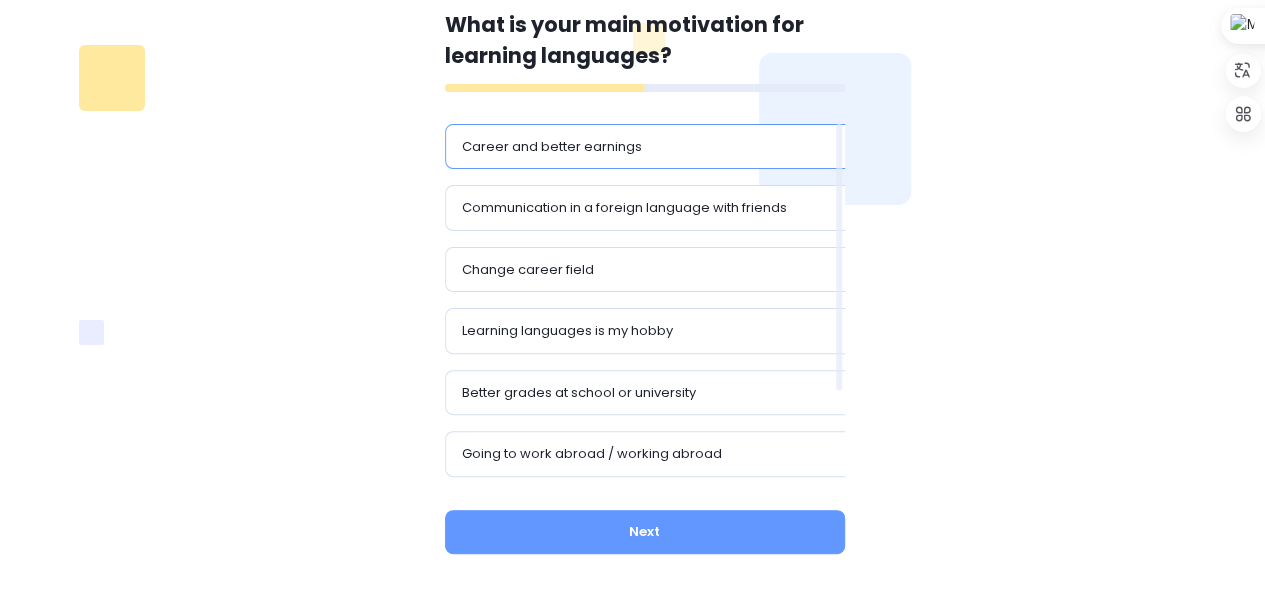 click on "Communication in a foreign language with friends" at bounding box center (624, 208) 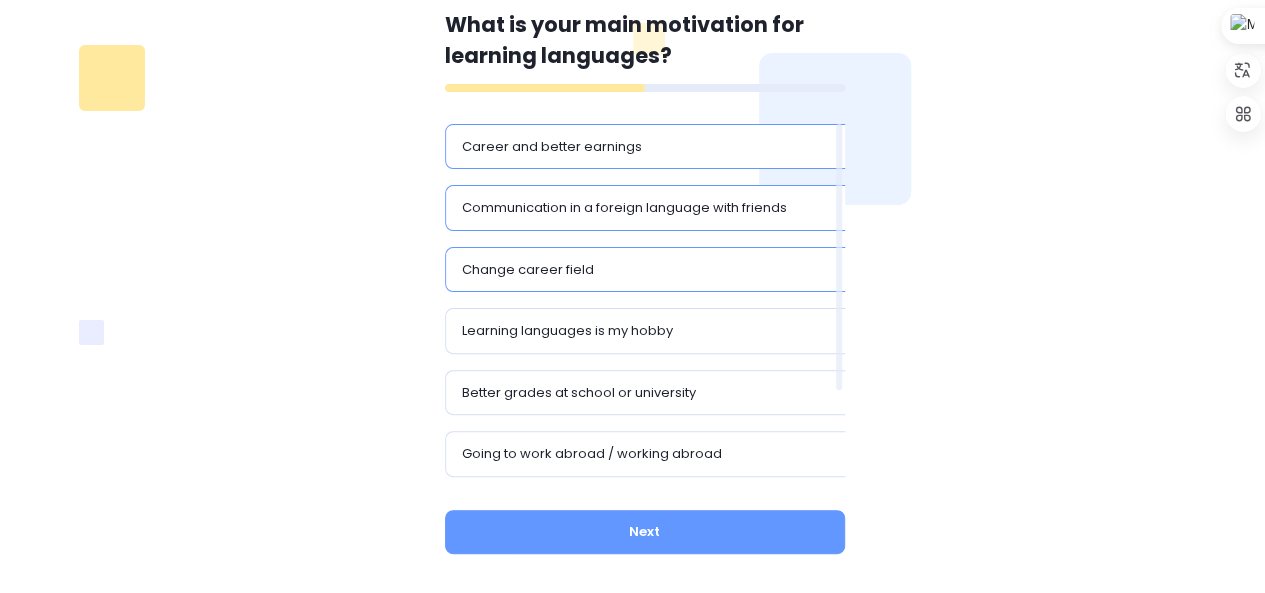 click on "Change career field" at bounding box center (653, 270) 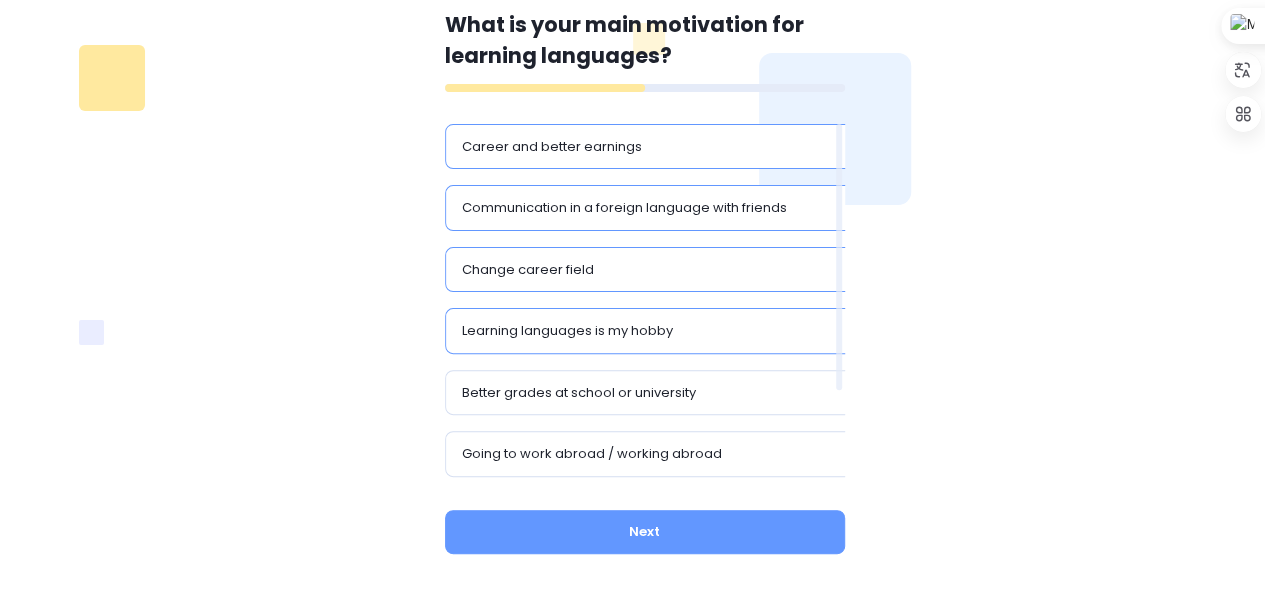 click on "Learning languages is my hobby" at bounding box center [653, 331] 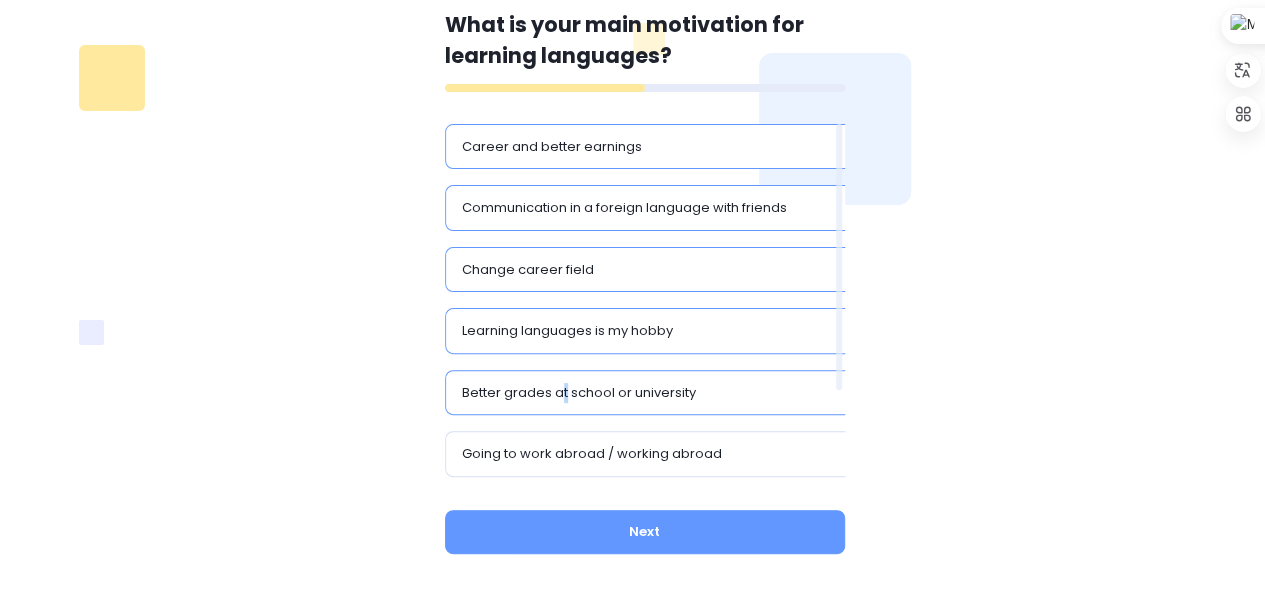 click on "Better grades at school or university" at bounding box center (653, 393) 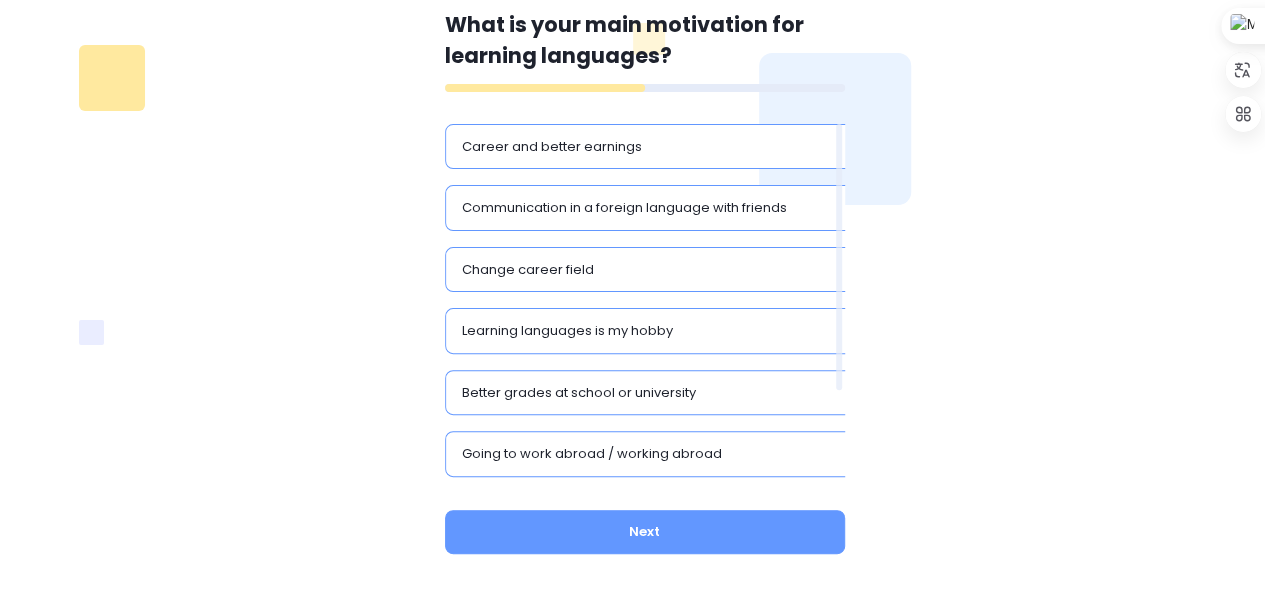 click on "Going to work abroad / working abroad" at bounding box center (592, 454) 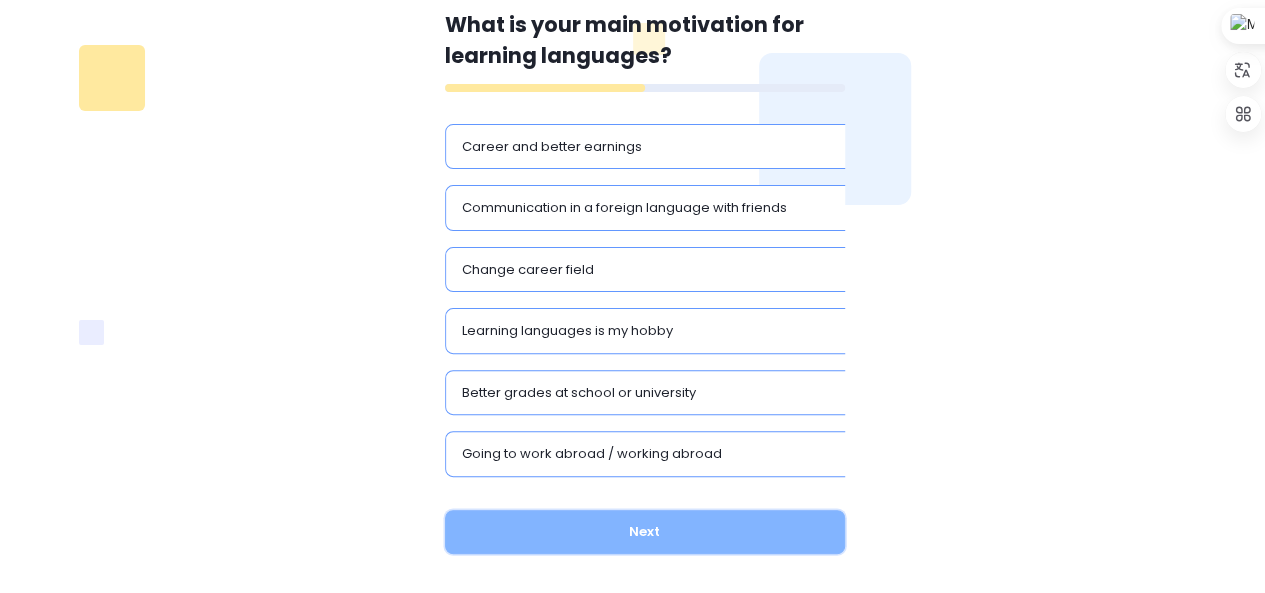 click on "Next" at bounding box center [645, 532] 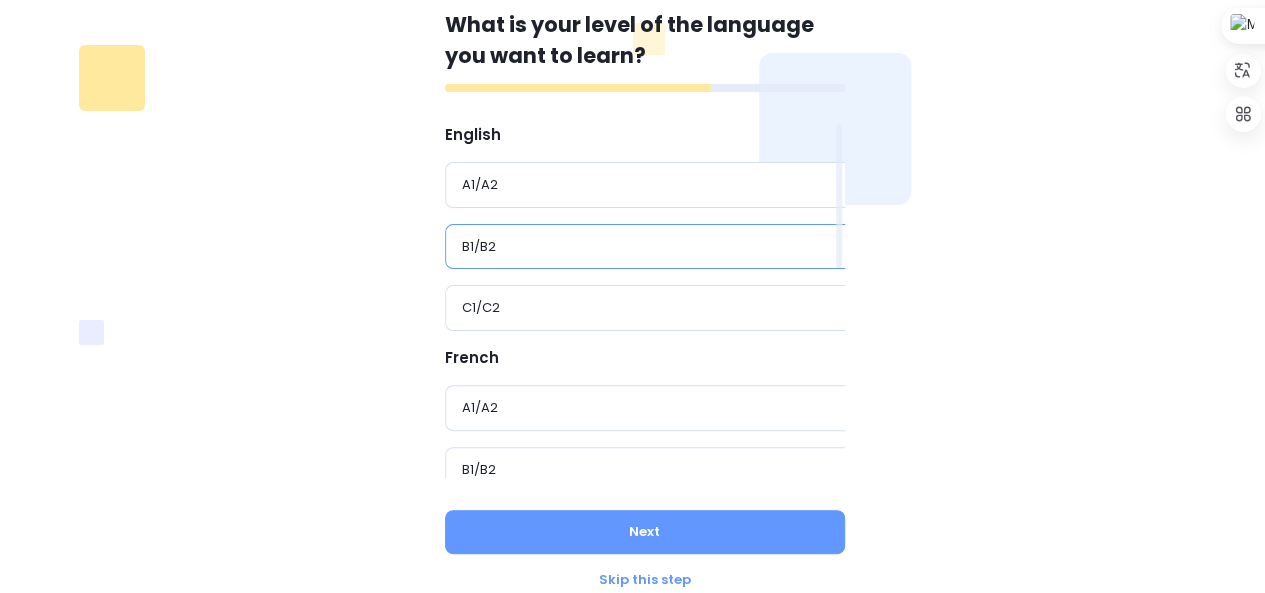 click on "B1/B2" at bounding box center (653, 247) 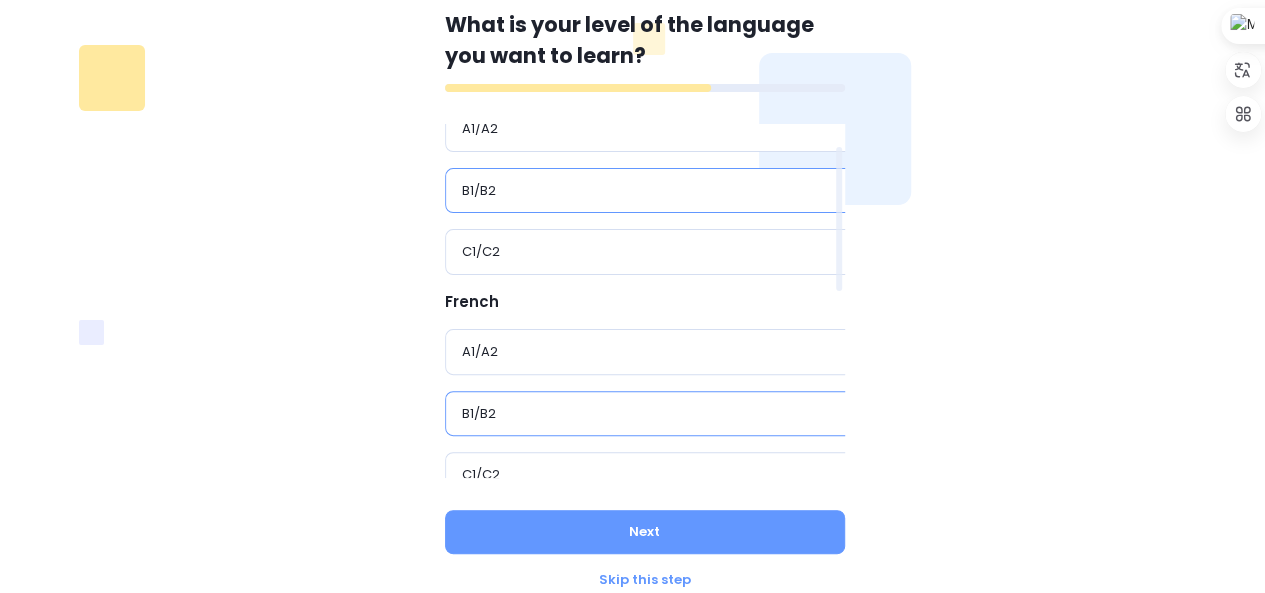 click on "B1/B2" at bounding box center [653, 414] 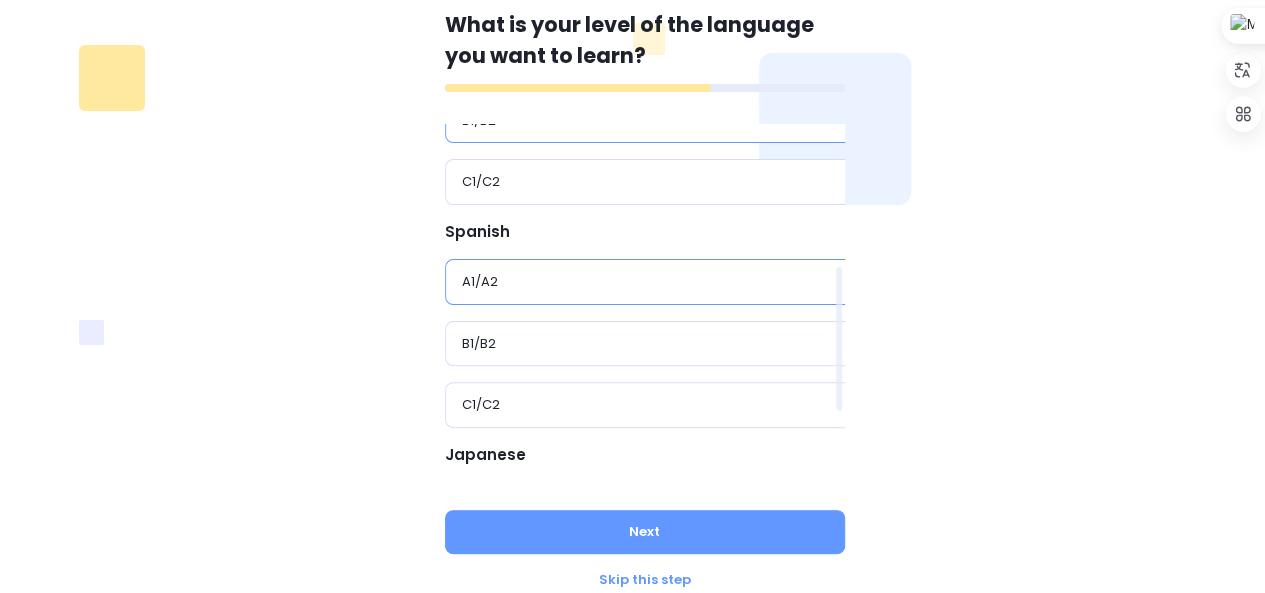 click on "A1/A2" at bounding box center [653, 282] 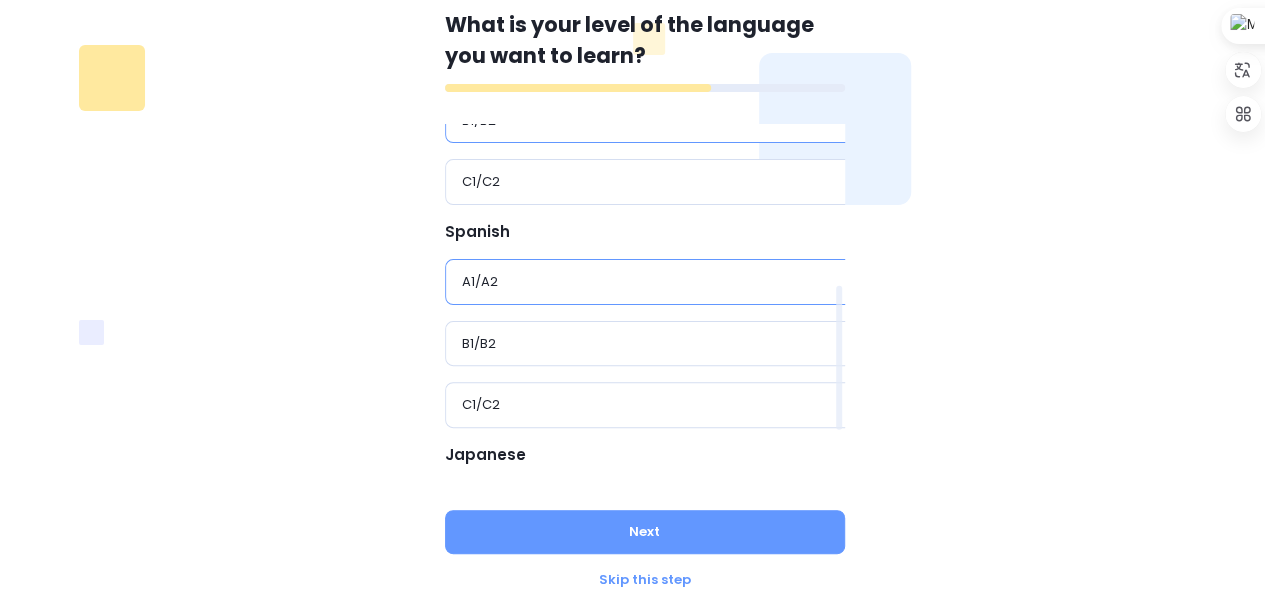 scroll, scrollTop: 514, scrollLeft: 0, axis: vertical 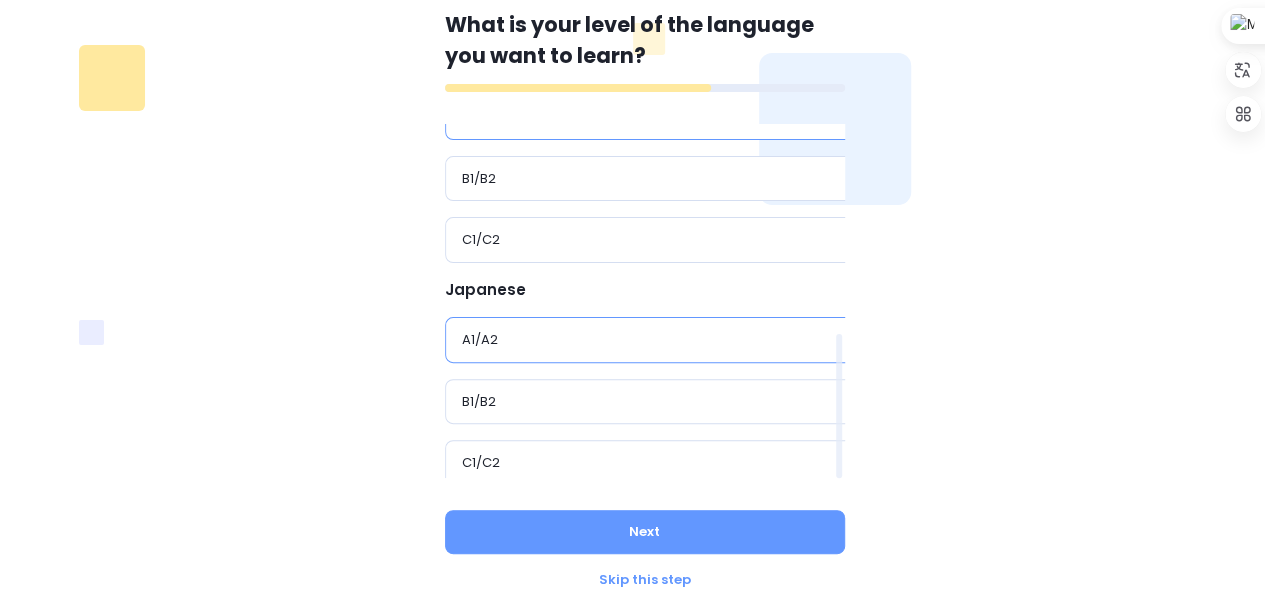 click on "A1/A2" at bounding box center [653, 340] 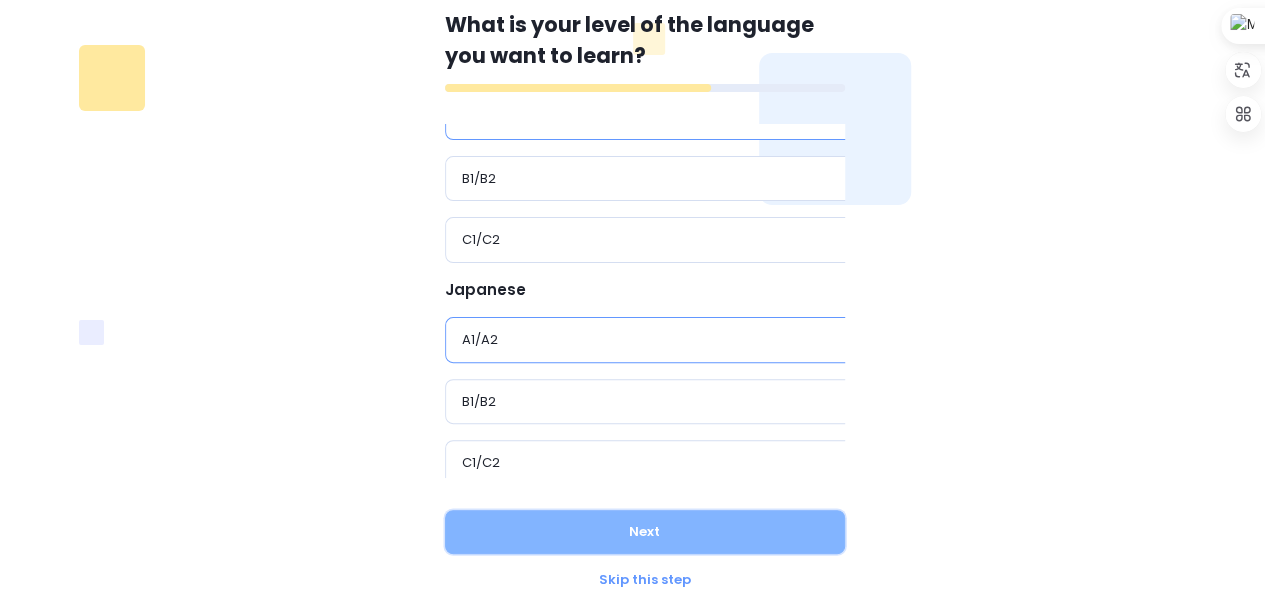 click on "Next" at bounding box center (645, 532) 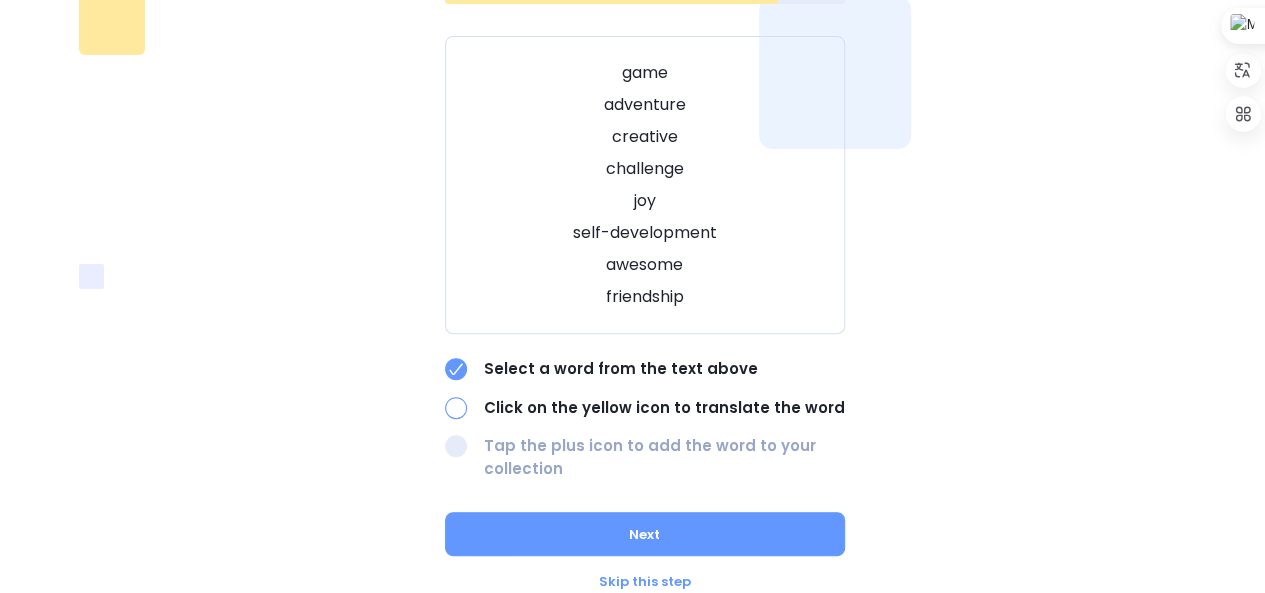 scroll, scrollTop: 189, scrollLeft: 0, axis: vertical 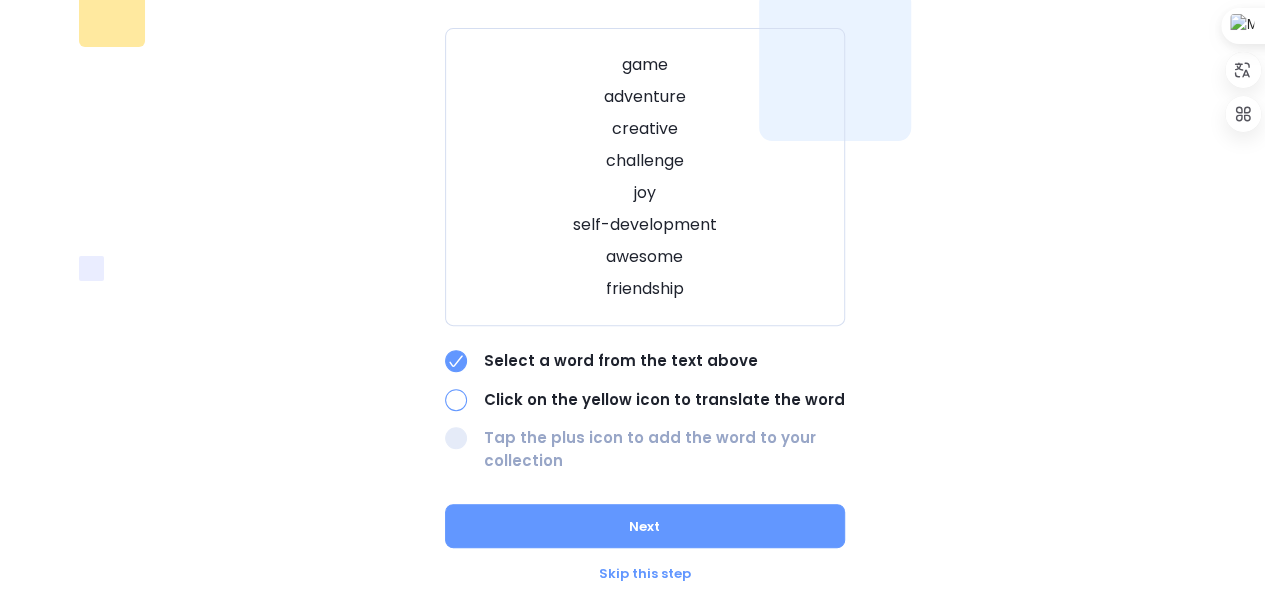 click at bounding box center [456, 400] 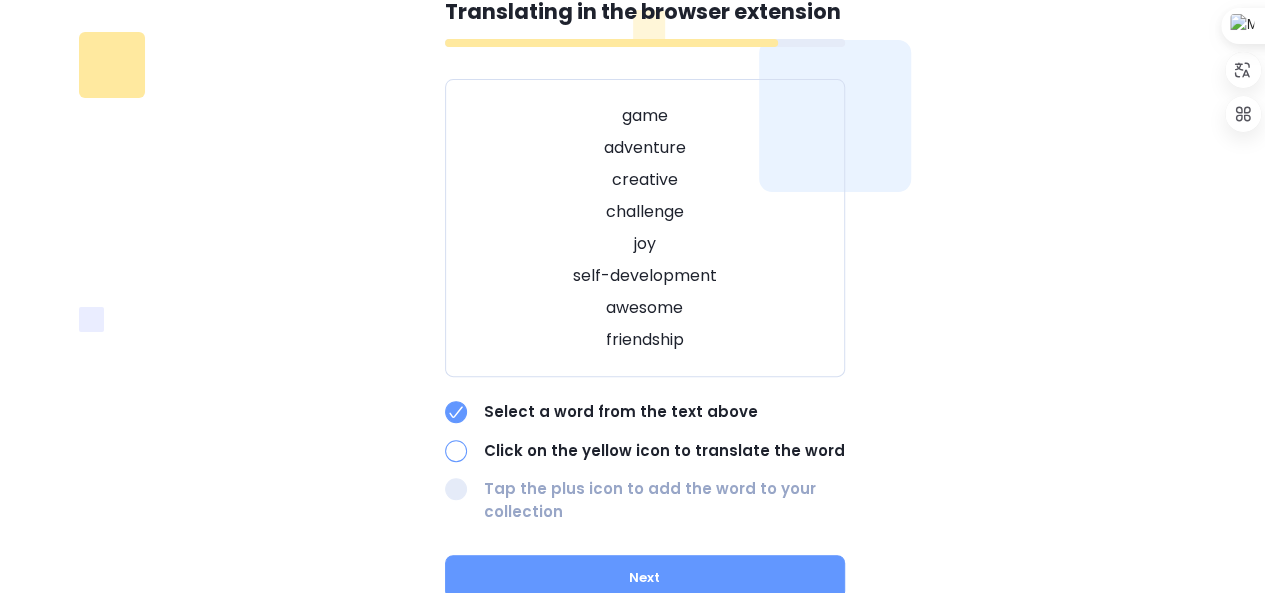 scroll, scrollTop: 137, scrollLeft: 0, axis: vertical 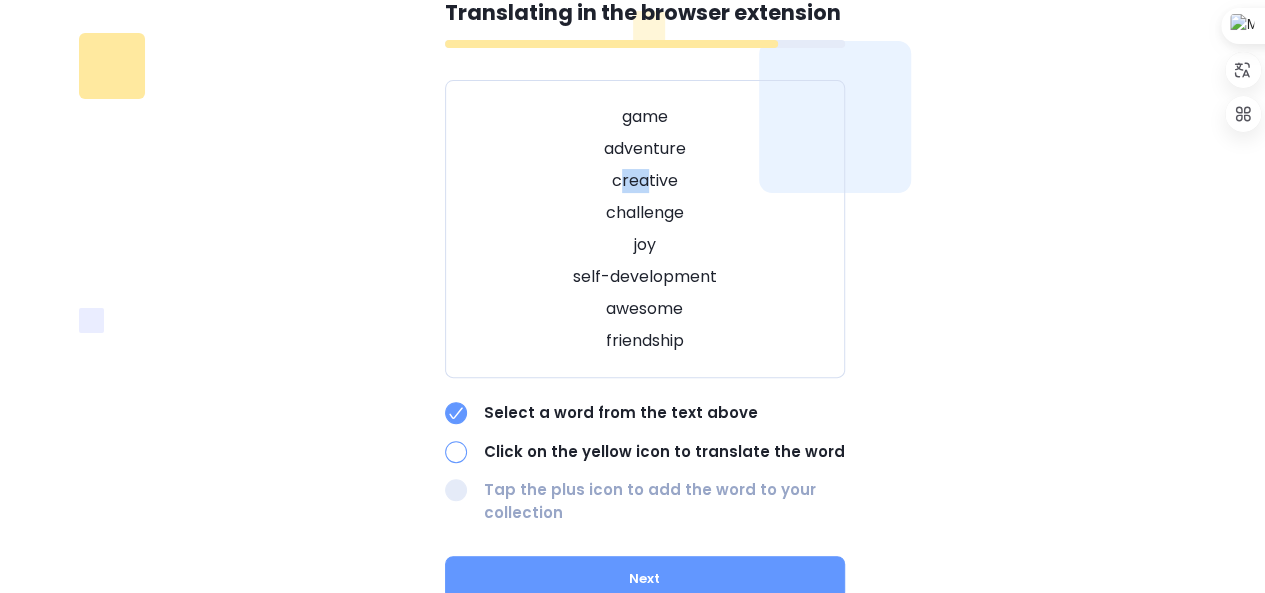 drag, startPoint x: 616, startPoint y: 187, endPoint x: 650, endPoint y: 186, distance: 34.0147 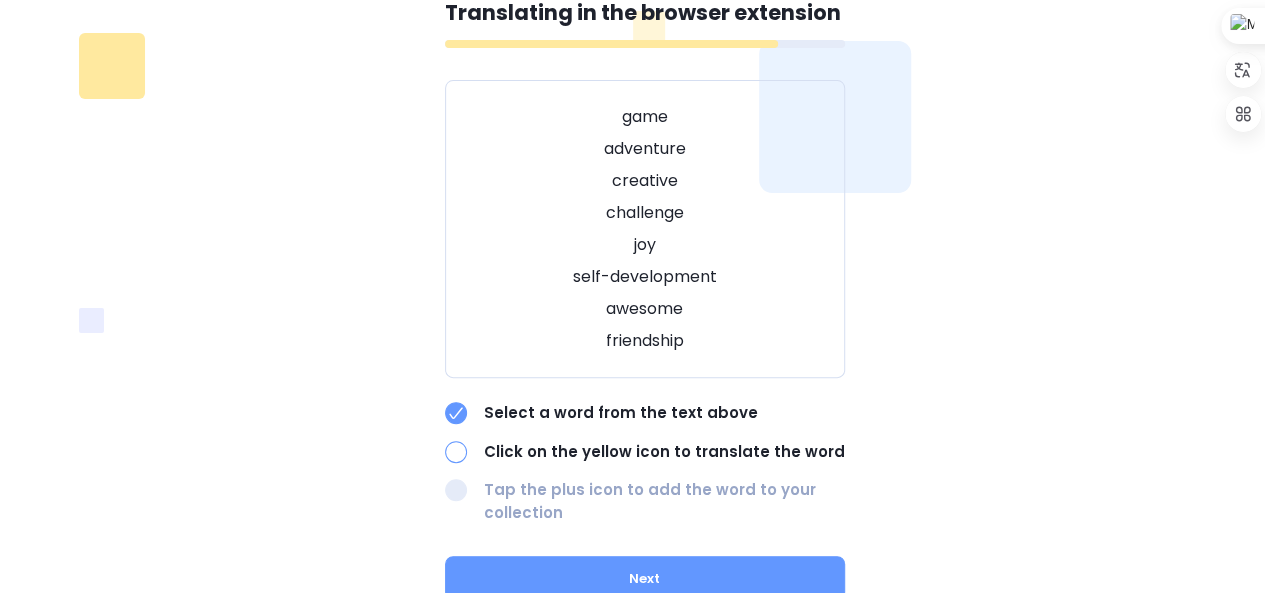 click on "adventure" at bounding box center (645, 149) 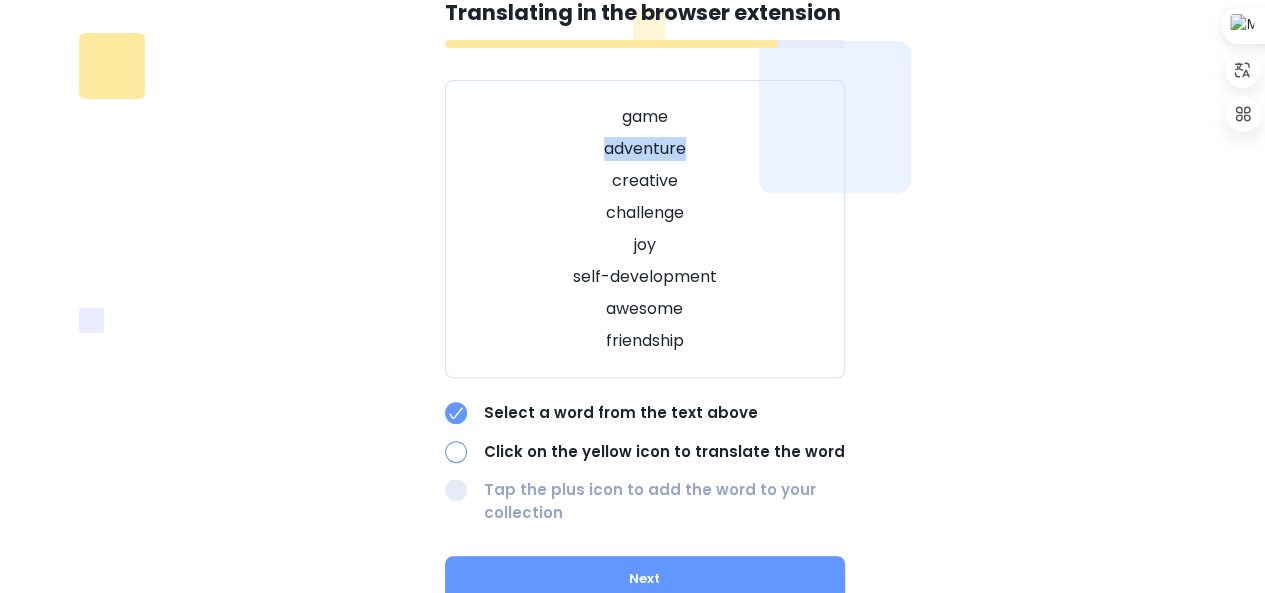 drag, startPoint x: 596, startPoint y: 137, endPoint x: 687, endPoint y: 143, distance: 91.197586 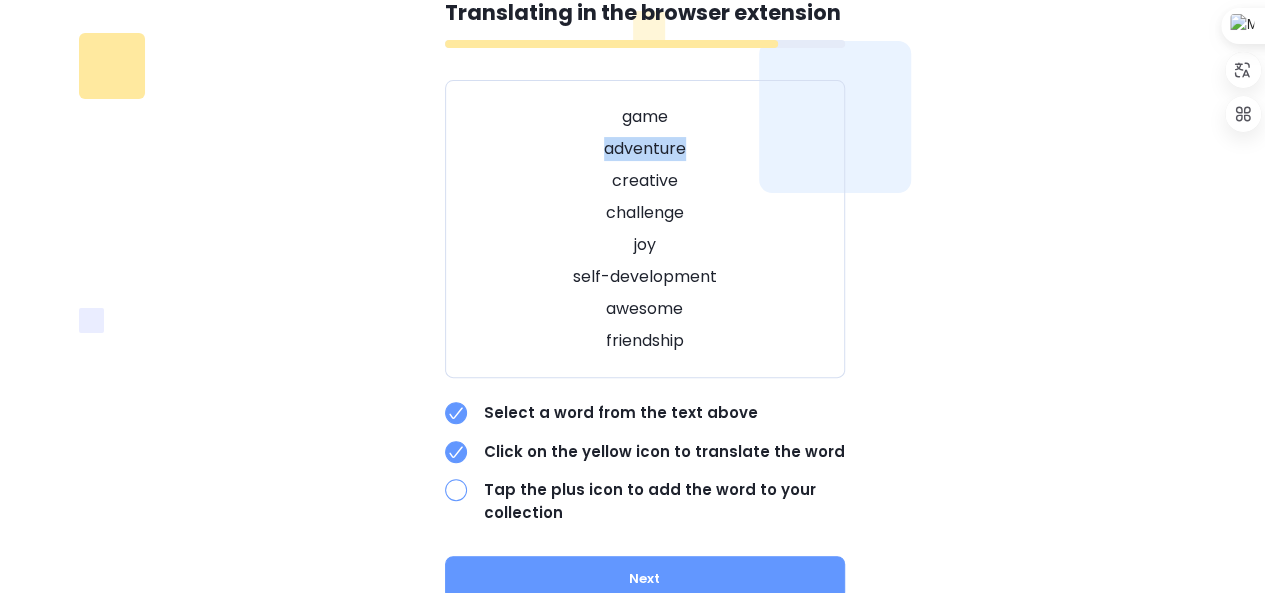 click on "adventure" at bounding box center (645, 149) 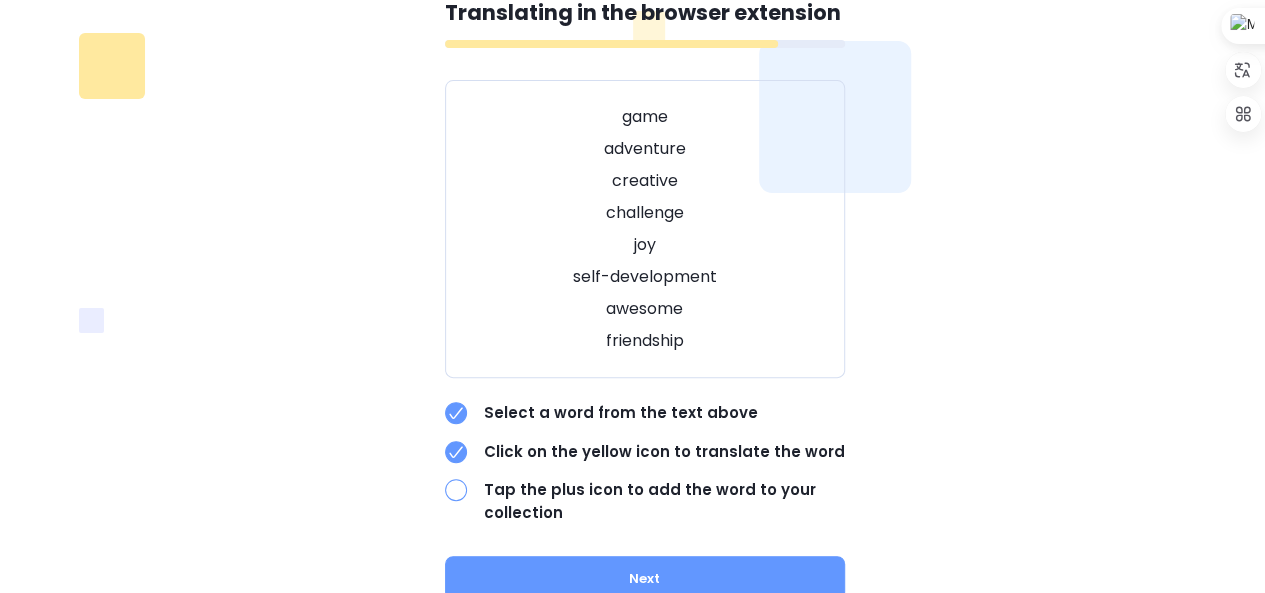 click on "self-development" at bounding box center [645, 277] 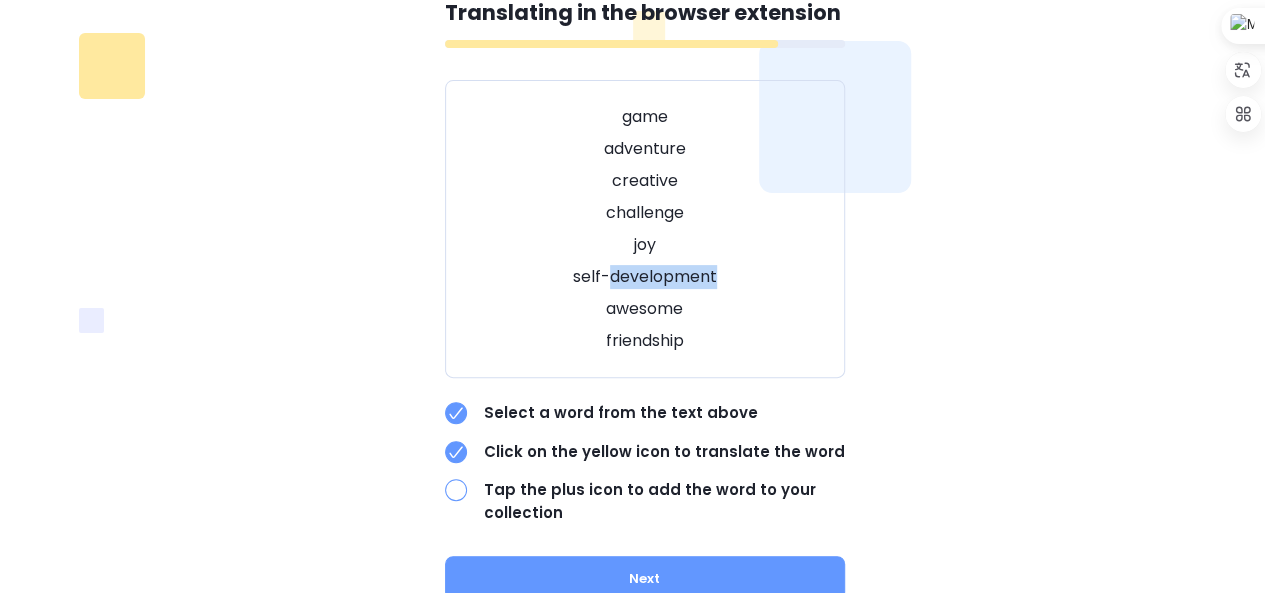 click on "self-development" at bounding box center [645, 277] 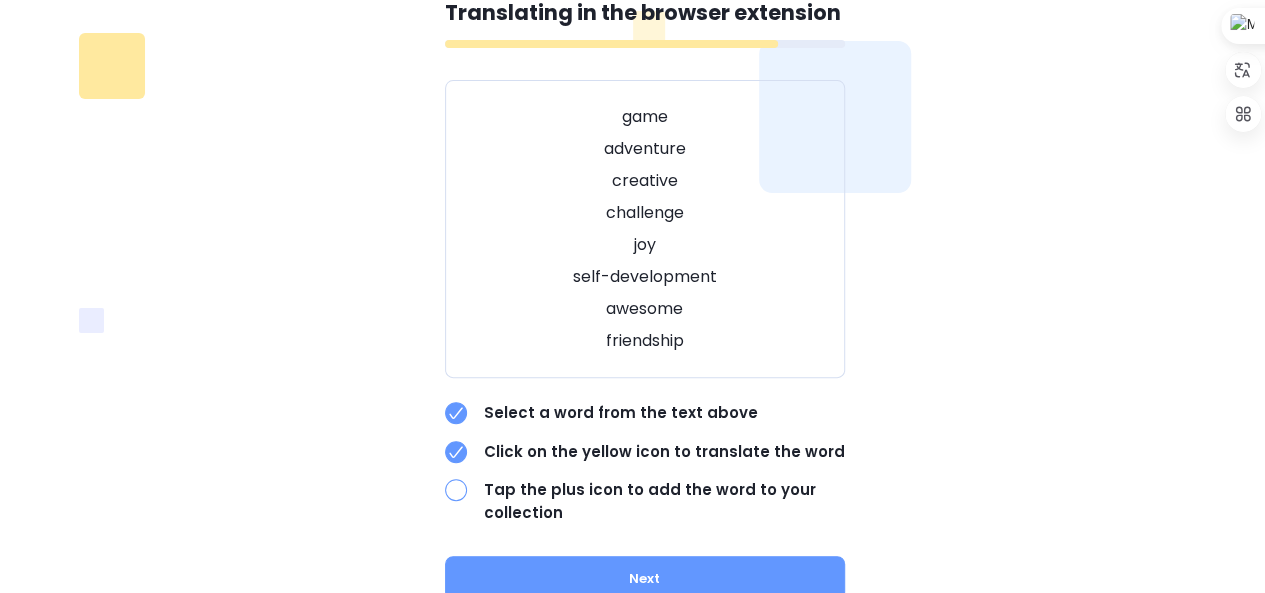 click on "Tap the plus icon to add the word to your collection" at bounding box center (664, 501) 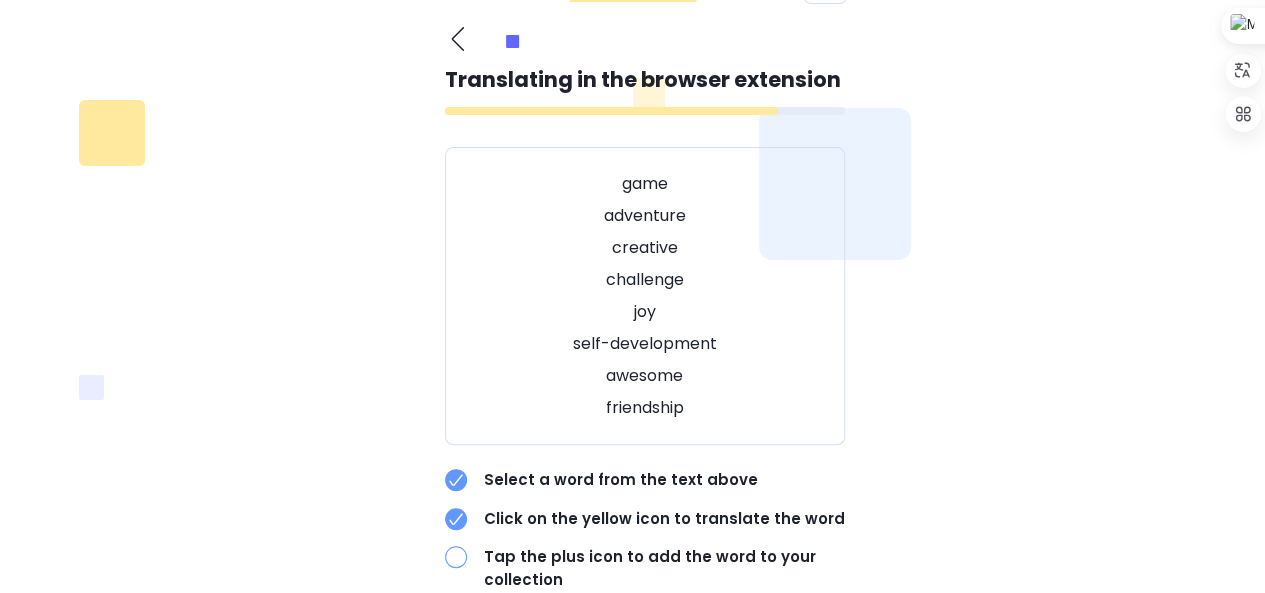 scroll, scrollTop: 72, scrollLeft: 0, axis: vertical 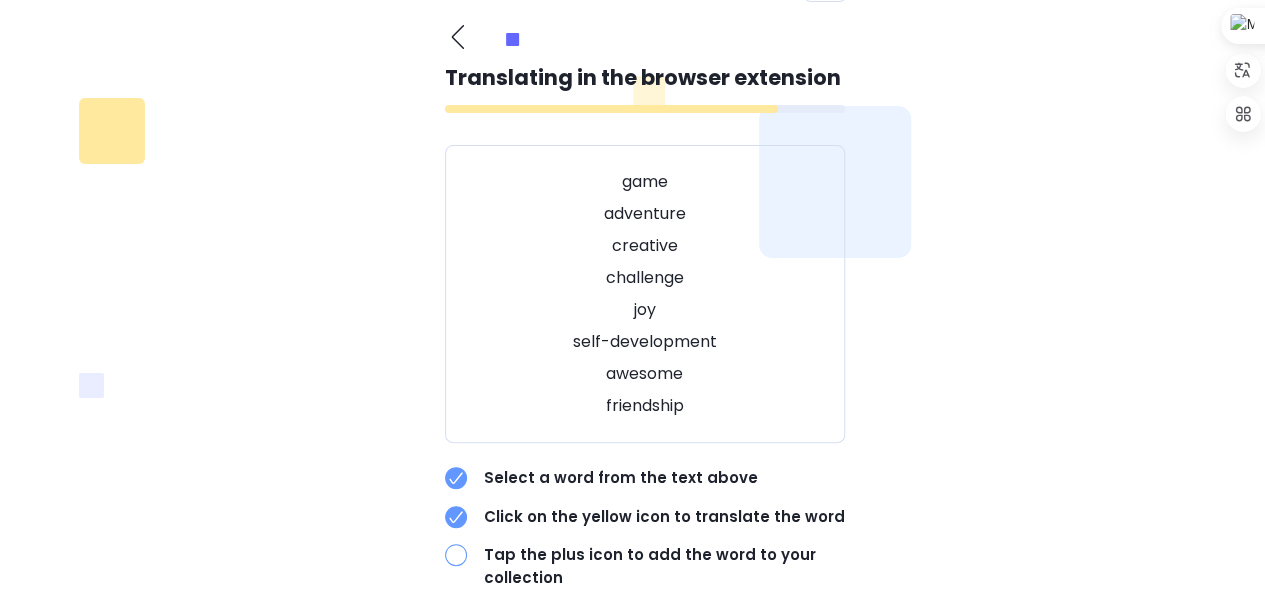 click on "game adventure creative challenge joy self-development awesome friendship" at bounding box center [645, 294] 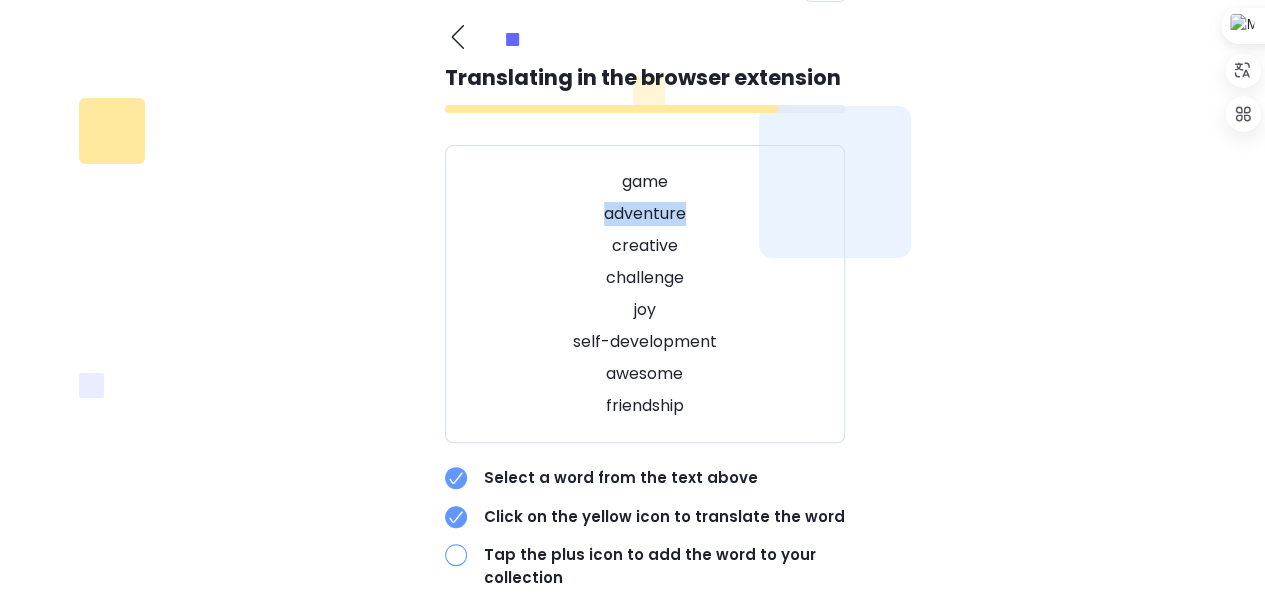 click on "game adventure creative challenge joy self-development awesome friendship" at bounding box center [645, 294] 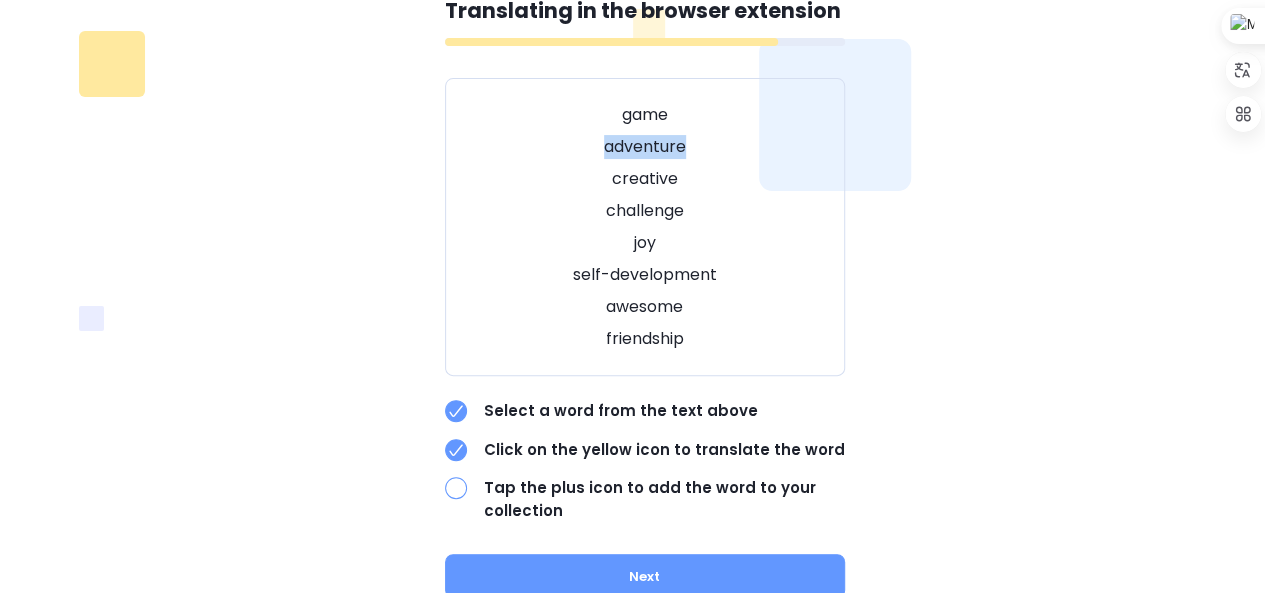 scroll, scrollTop: 142, scrollLeft: 0, axis: vertical 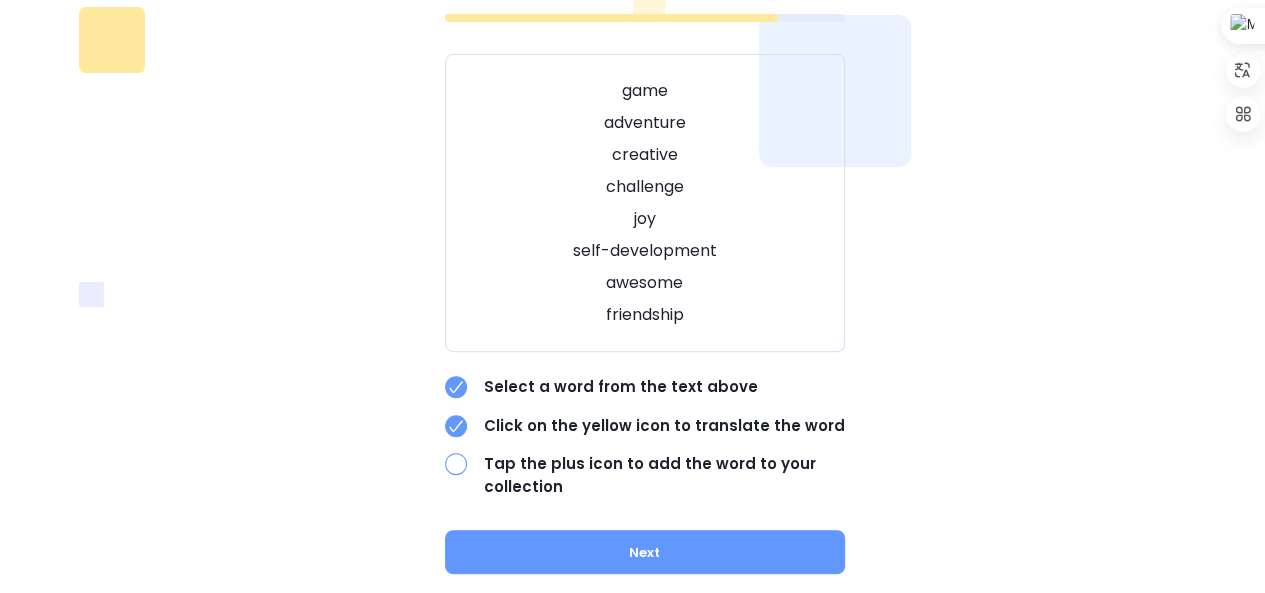 click on "What is your native language? Polish Other languages Bulgarian Chinese Czech Danish Dutch English Estonian Finnish French German Greek Hungarian Italian Japanese Latvian Lithuan Norwegian Polish Portuguese Romanesque  Russian Slovak Slovenian Spanish Swedish Ukrainian Next What languages do you want to learn? English French German Italian Spanish Ukrainian Other languages Bulgarian Czech Danish Dutch English Estonian Finnish French German Greek Hungarian Italian Japanese Latvian Lithuan Norwegian Polish Portuguese Romanesque  Russian Slovak Slovenian Spanish Swedish Ukrainian Next What is your main motivation for learning languages? Career and better earnings Communication in a foreign language with friends Change career field Learning languages is my hobby Better grades at school or university Going to work abroad / working abroad Foreign exchange Next What is your level of the language you want to learn? English A1/A2 B1/B2 C1/C2 French A1/A2 B1/B2 C1/C2 Spanish A1/A2 B1/B2 C1/C2 Japanese A1/A2 B1/B2 C1/C2" at bounding box center [633, 271] 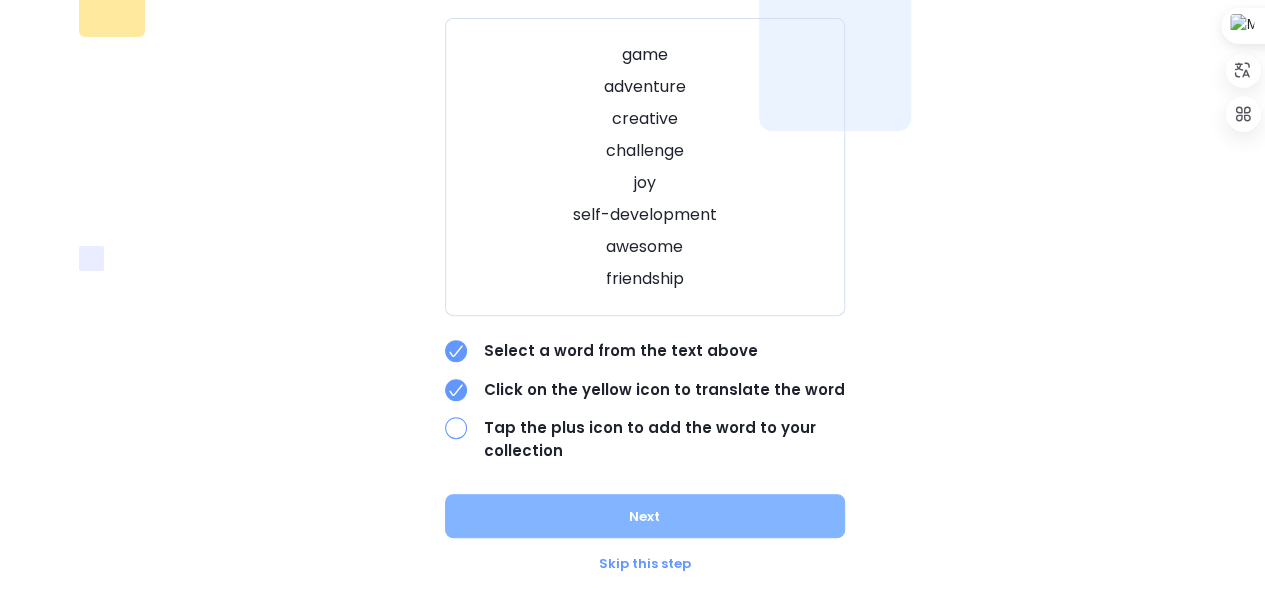 scroll, scrollTop: 200, scrollLeft: 0, axis: vertical 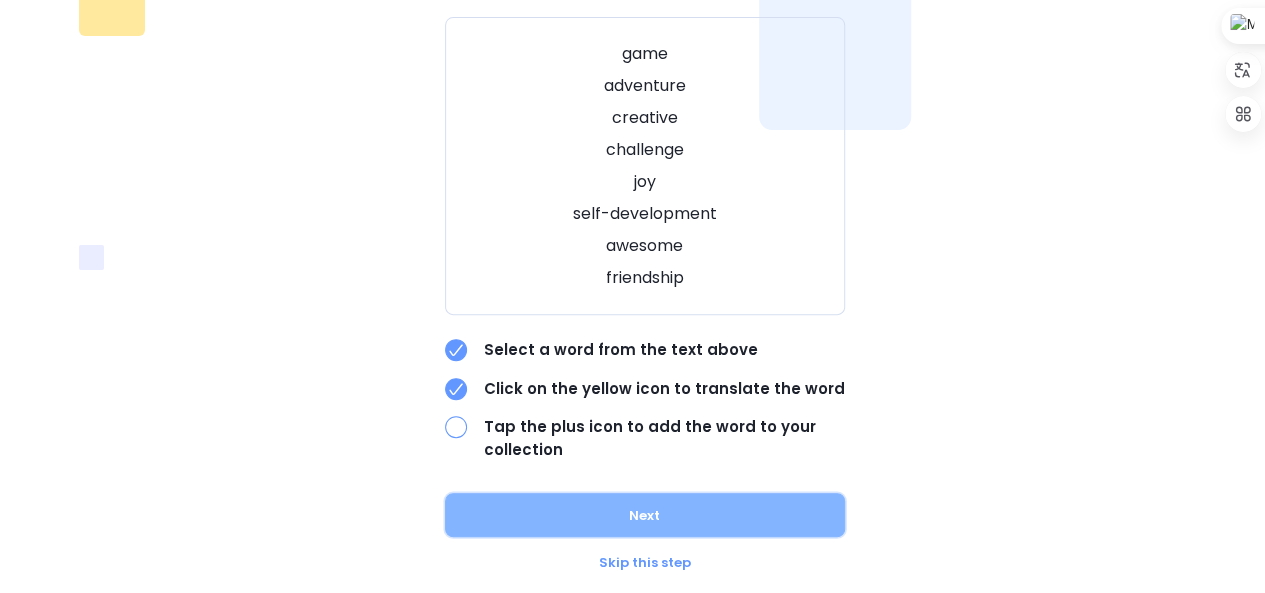 click on "Next" at bounding box center [645, 515] 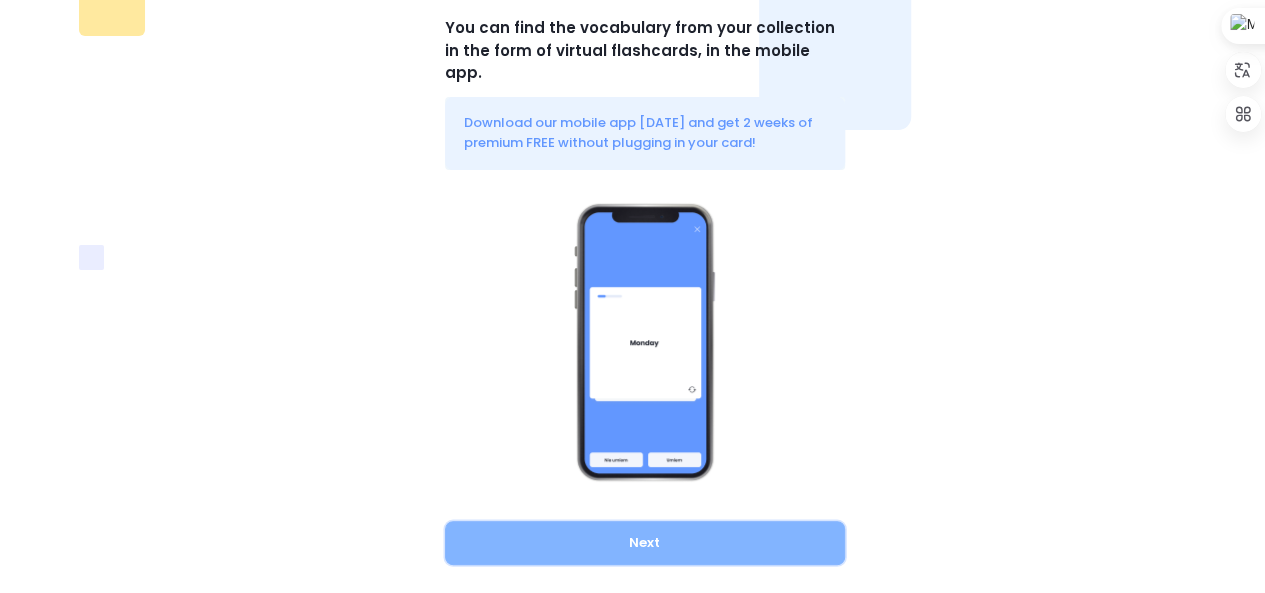 click on "Next" at bounding box center (645, 543) 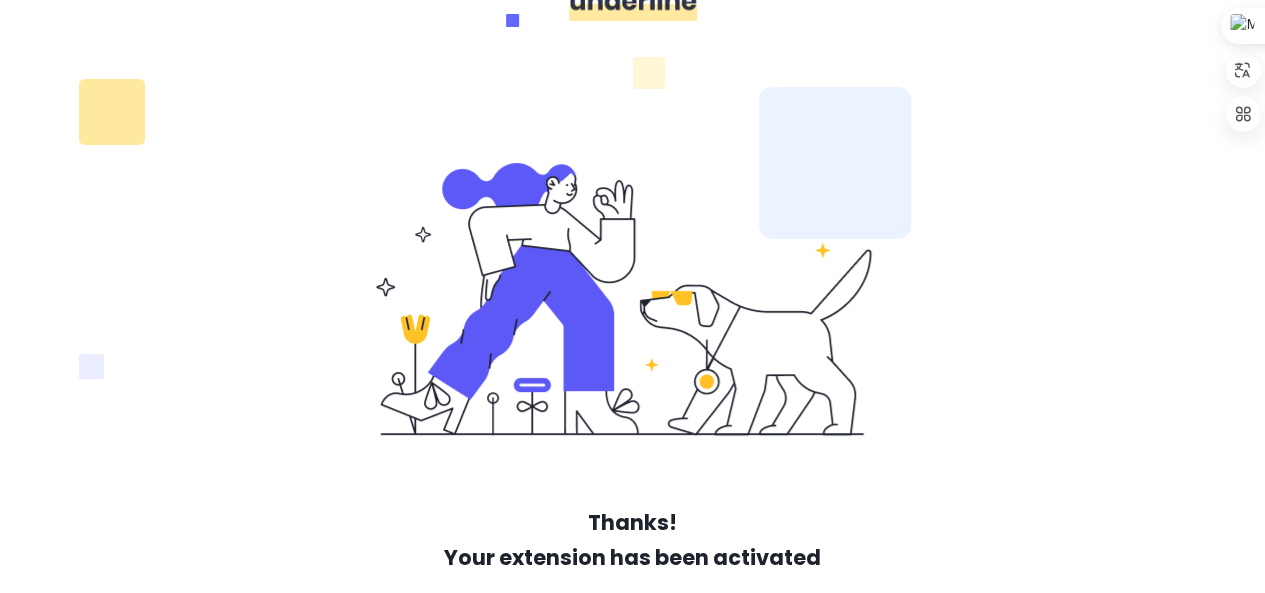 scroll, scrollTop: 195, scrollLeft: 0, axis: vertical 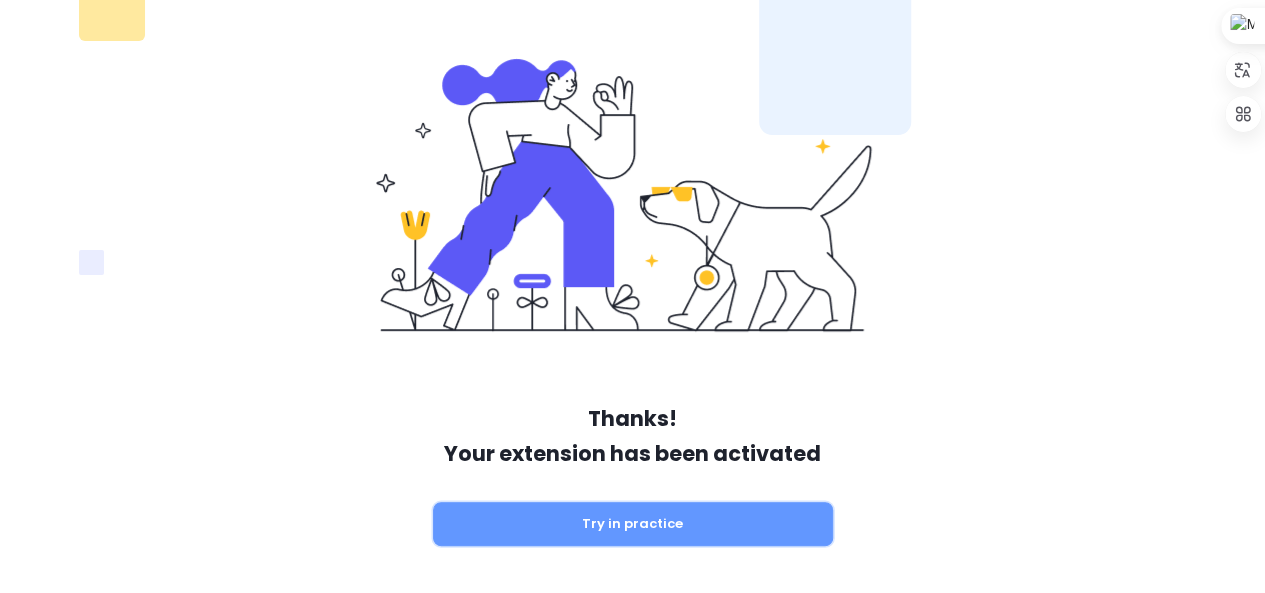 click on "Try in practice" at bounding box center (633, 524) 